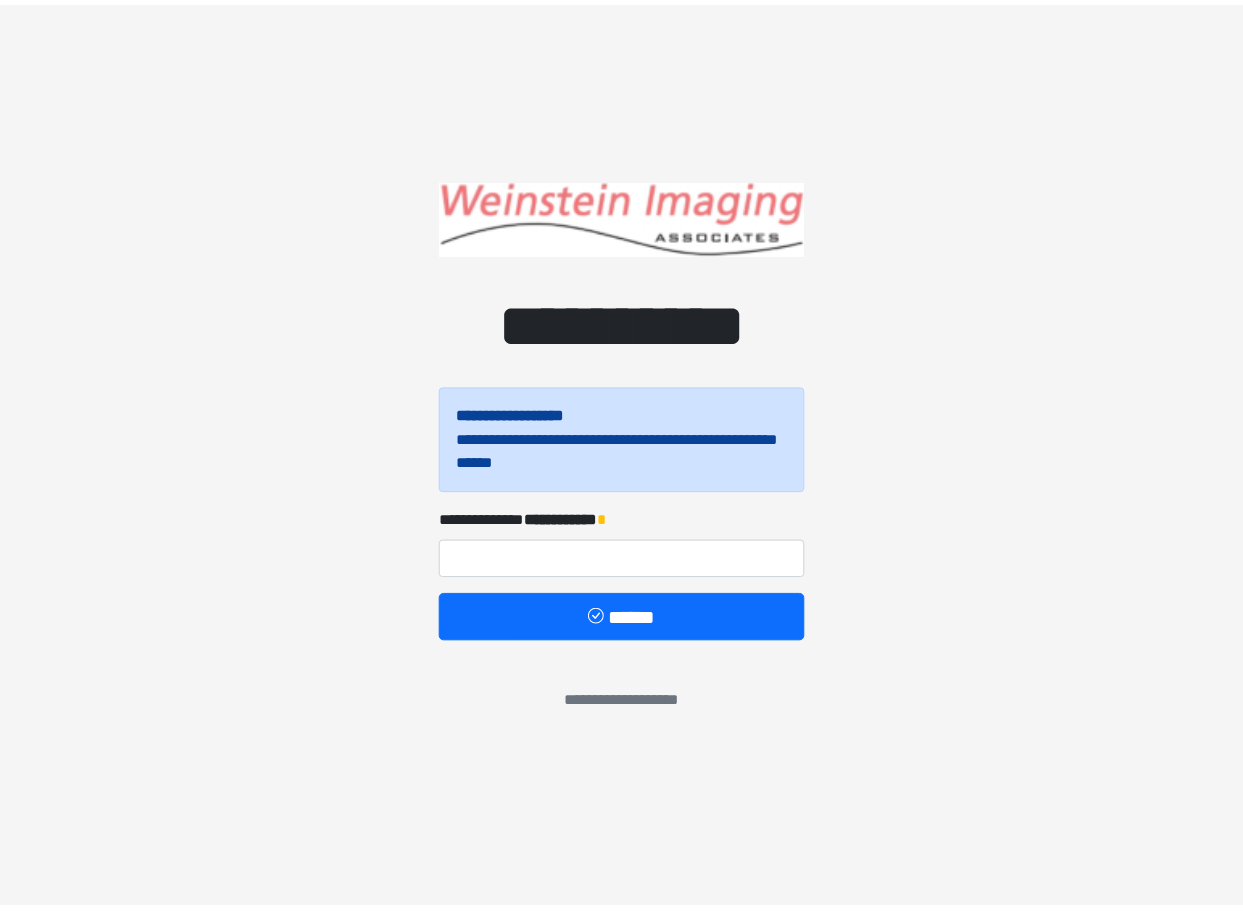scroll, scrollTop: 0, scrollLeft: 0, axis: both 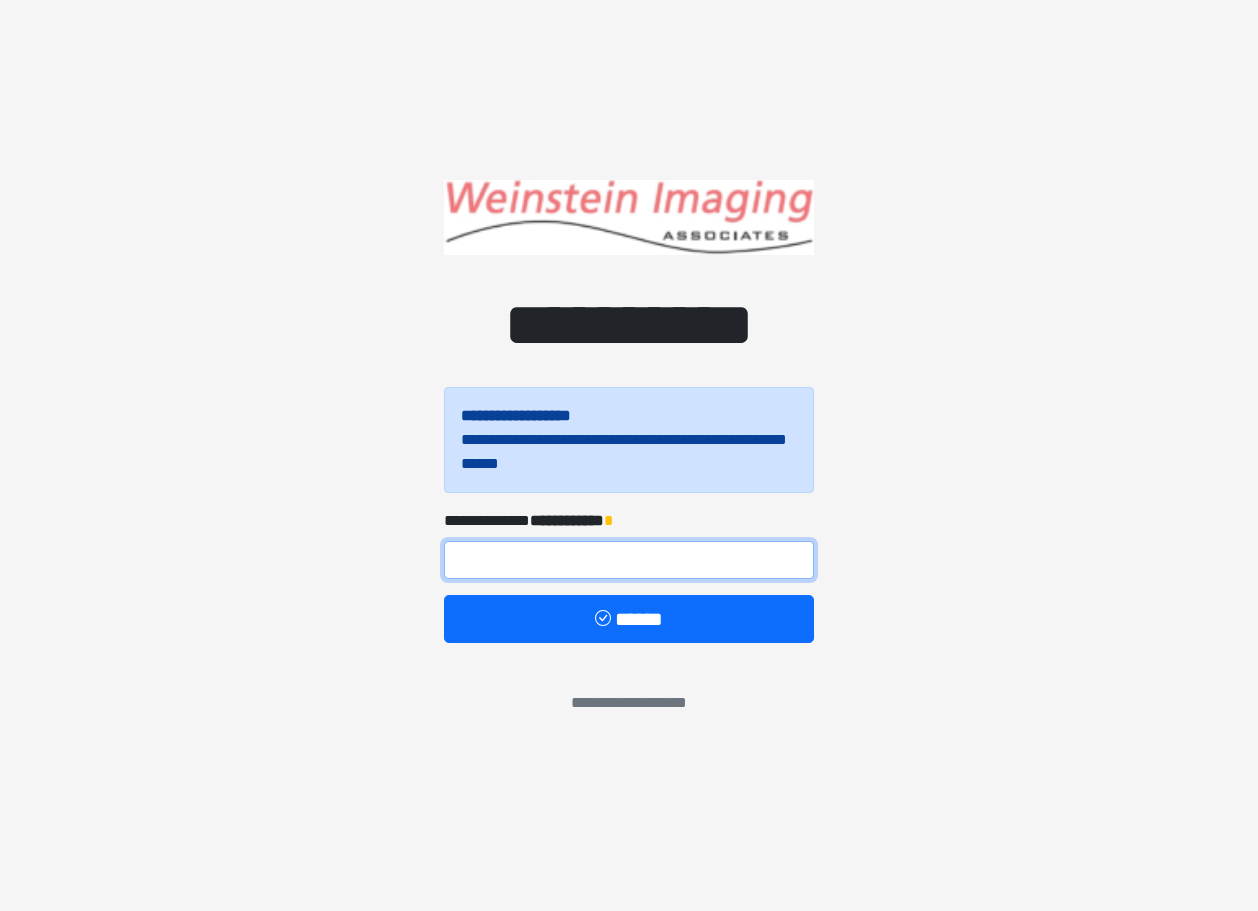 click at bounding box center (629, 560) 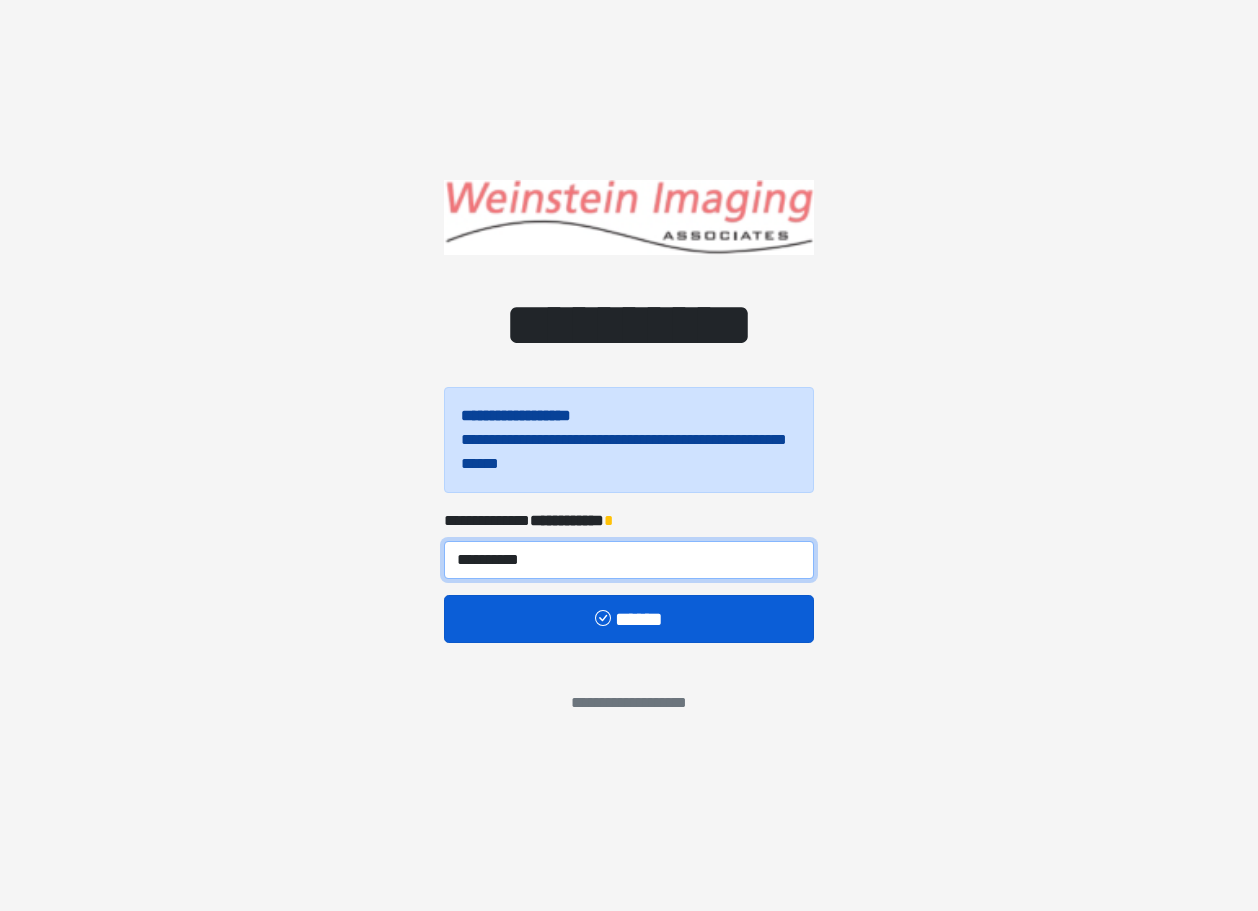 type on "**********" 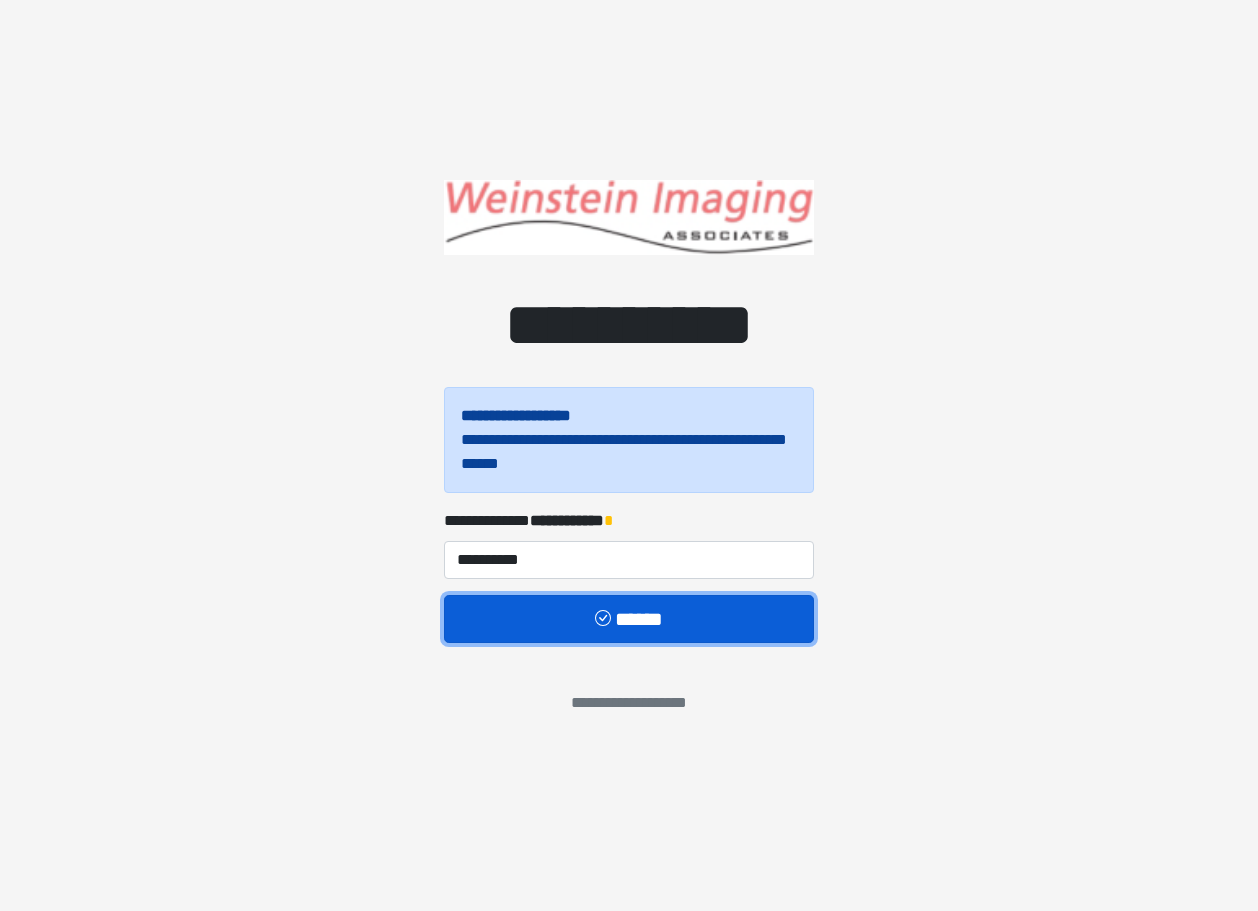 click on "******" at bounding box center (629, 619) 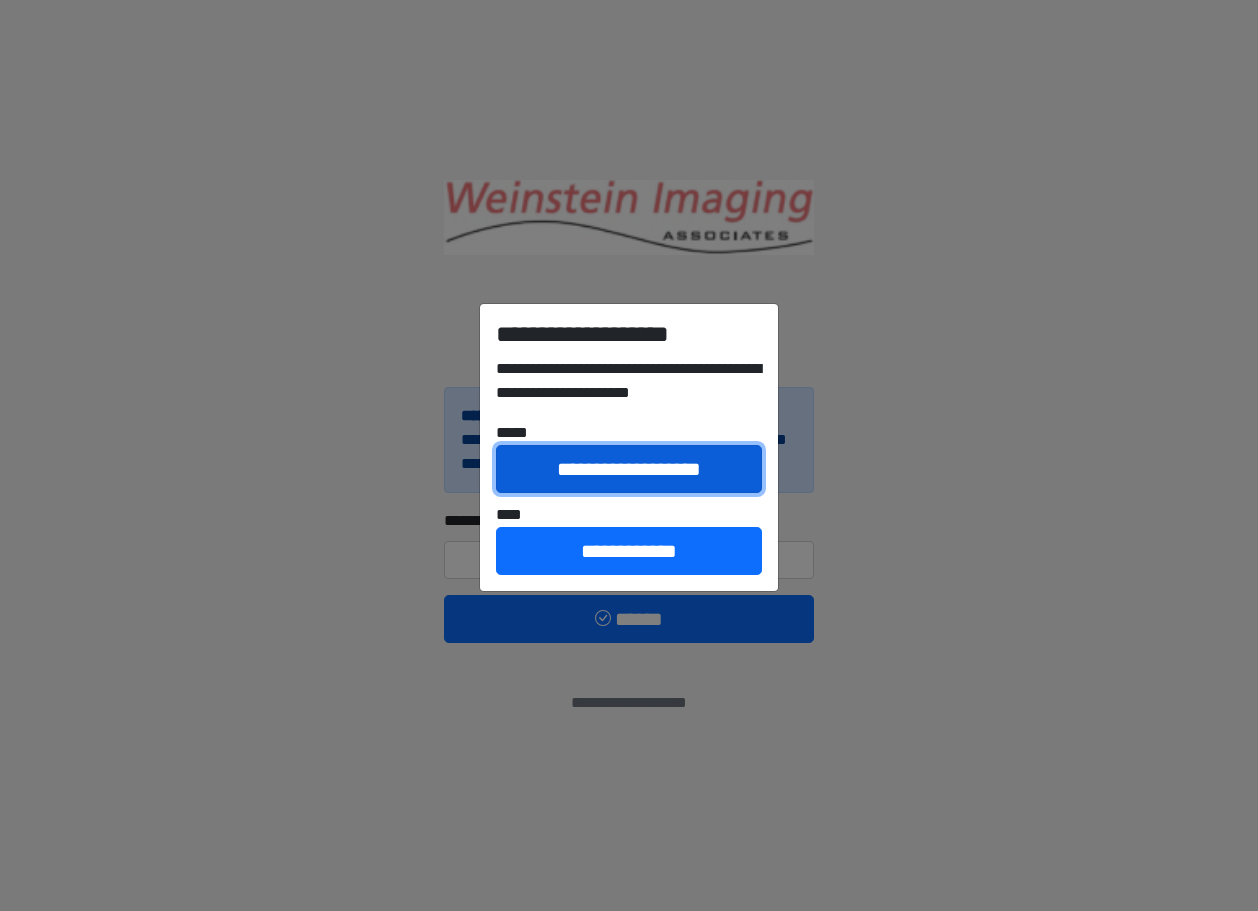 click on "**********" at bounding box center [629, 469] 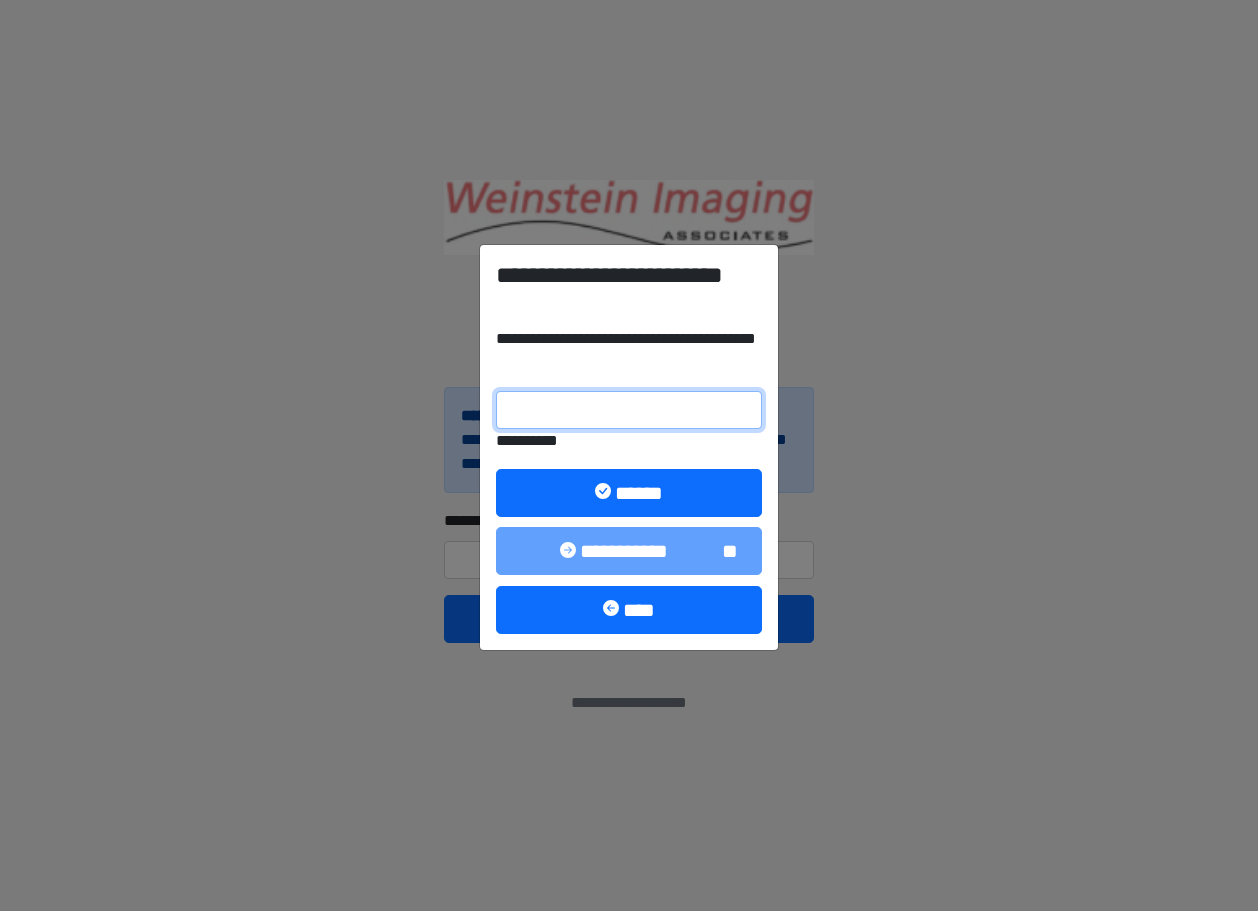 paste on "******" 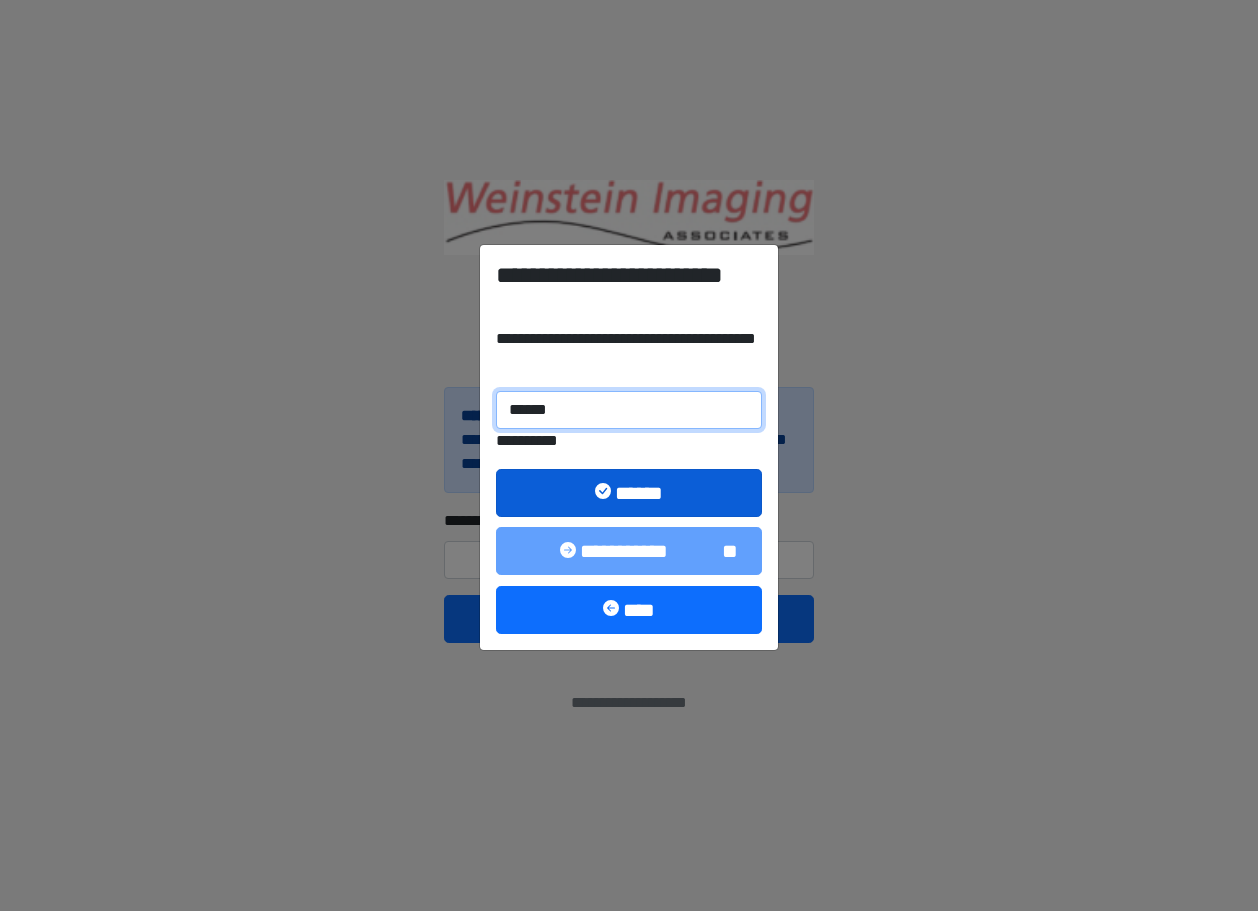 type on "******" 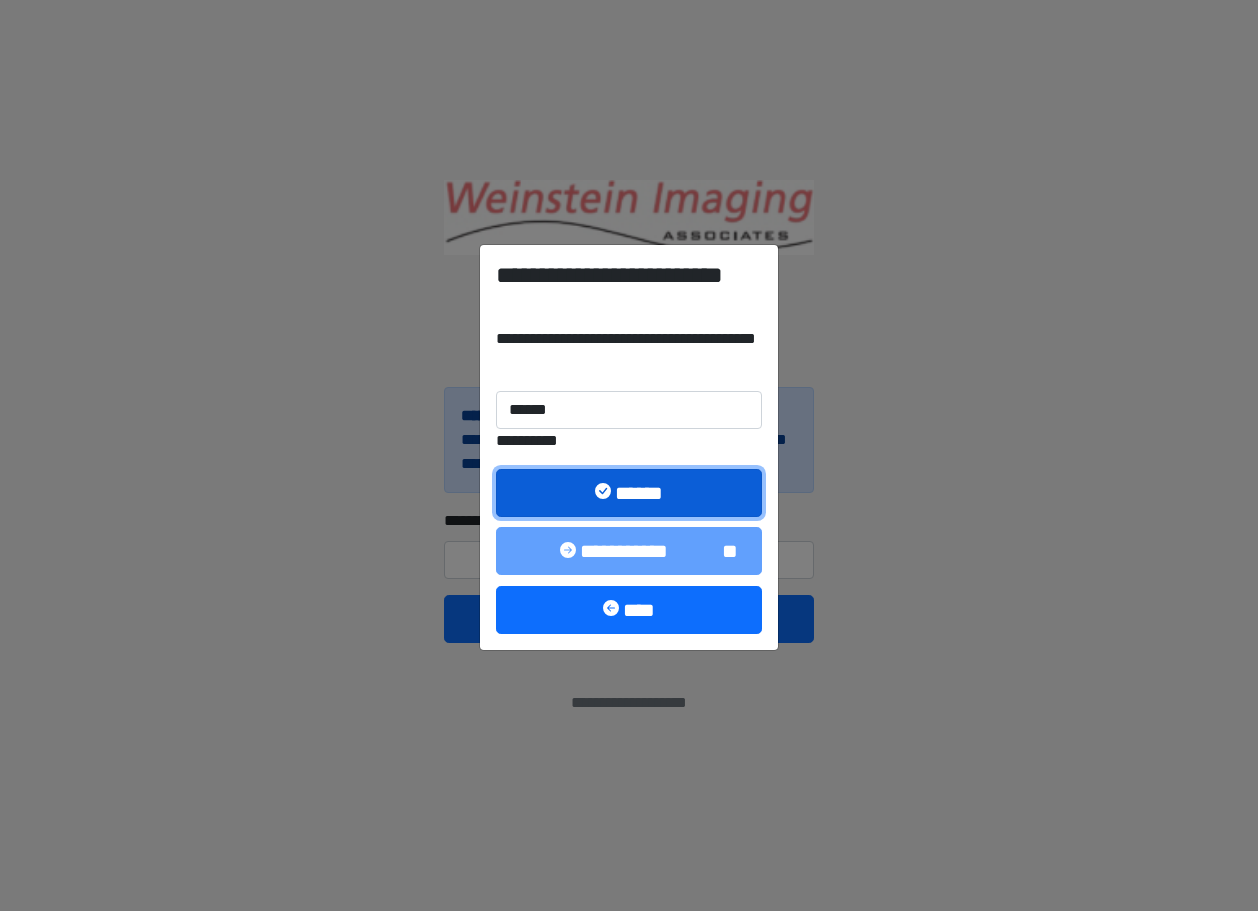 click on "******" at bounding box center (629, 493) 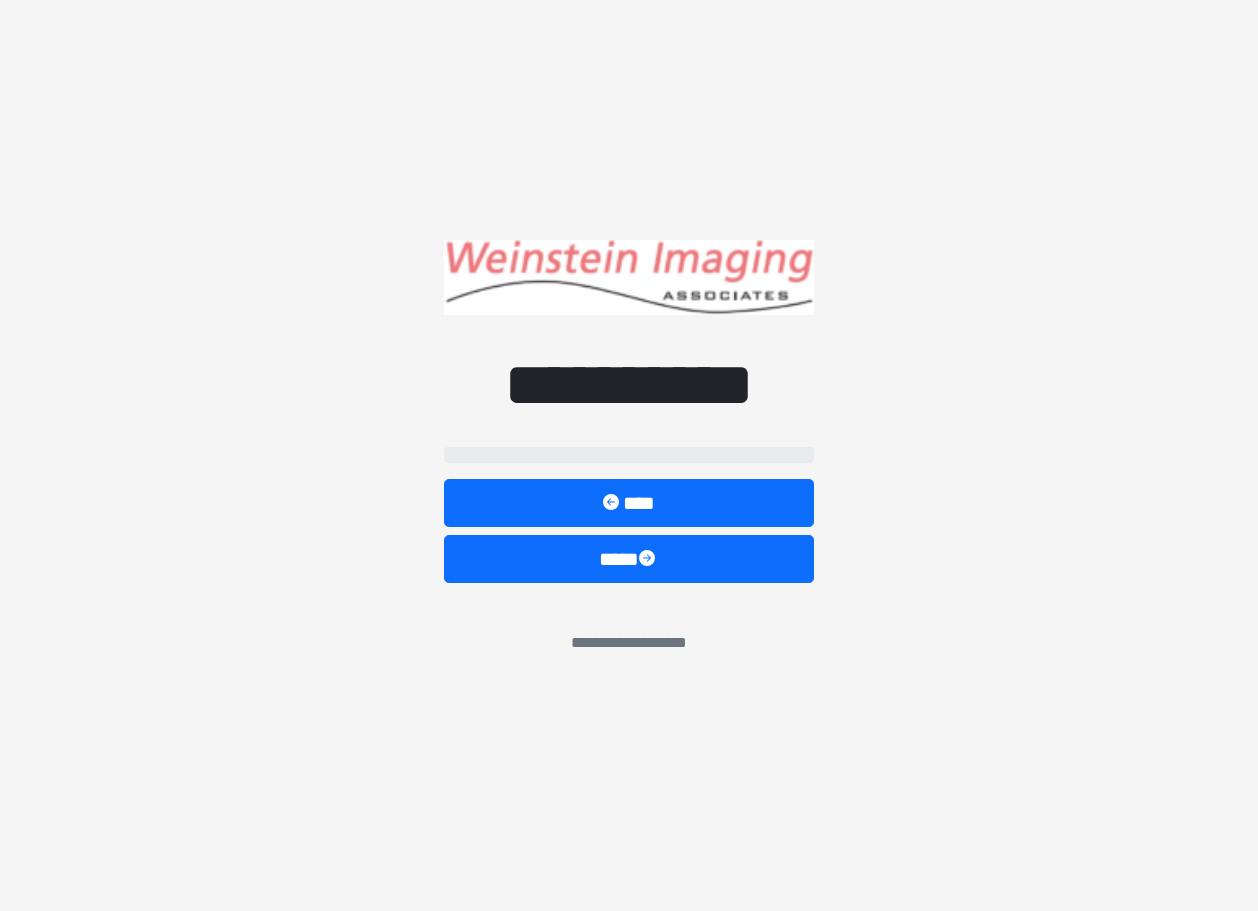 select on "*****" 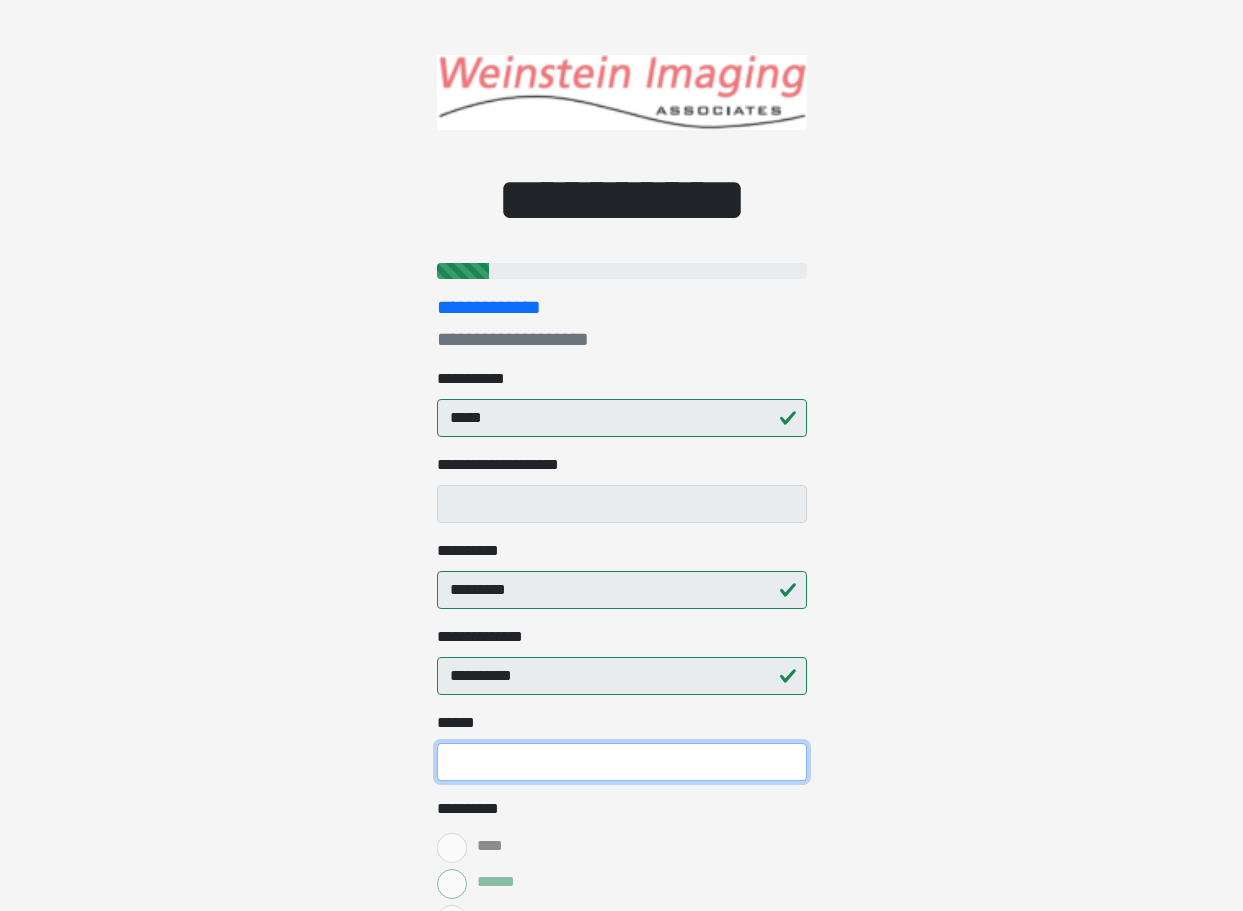 click on "**** *" at bounding box center [622, 762] 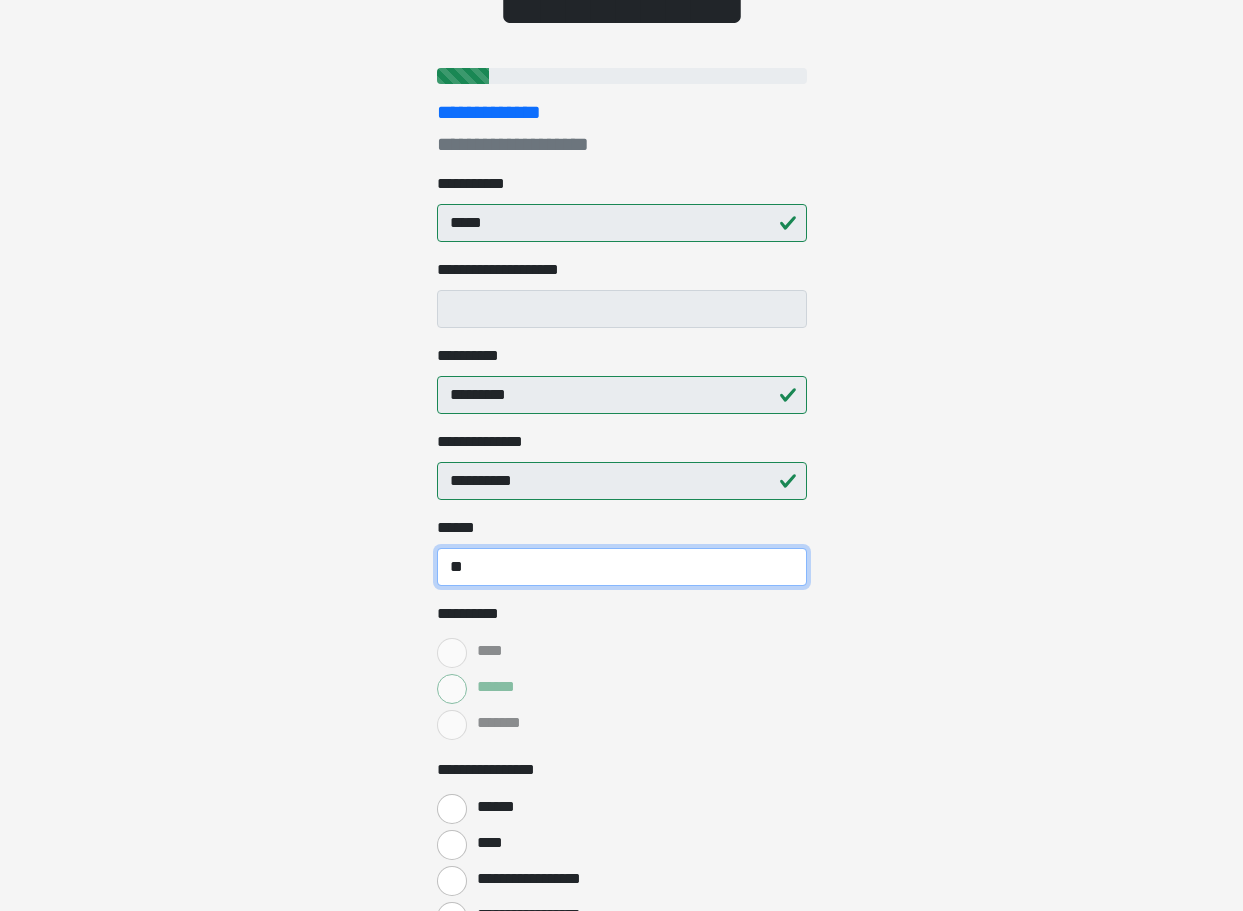 scroll, scrollTop: 200, scrollLeft: 0, axis: vertical 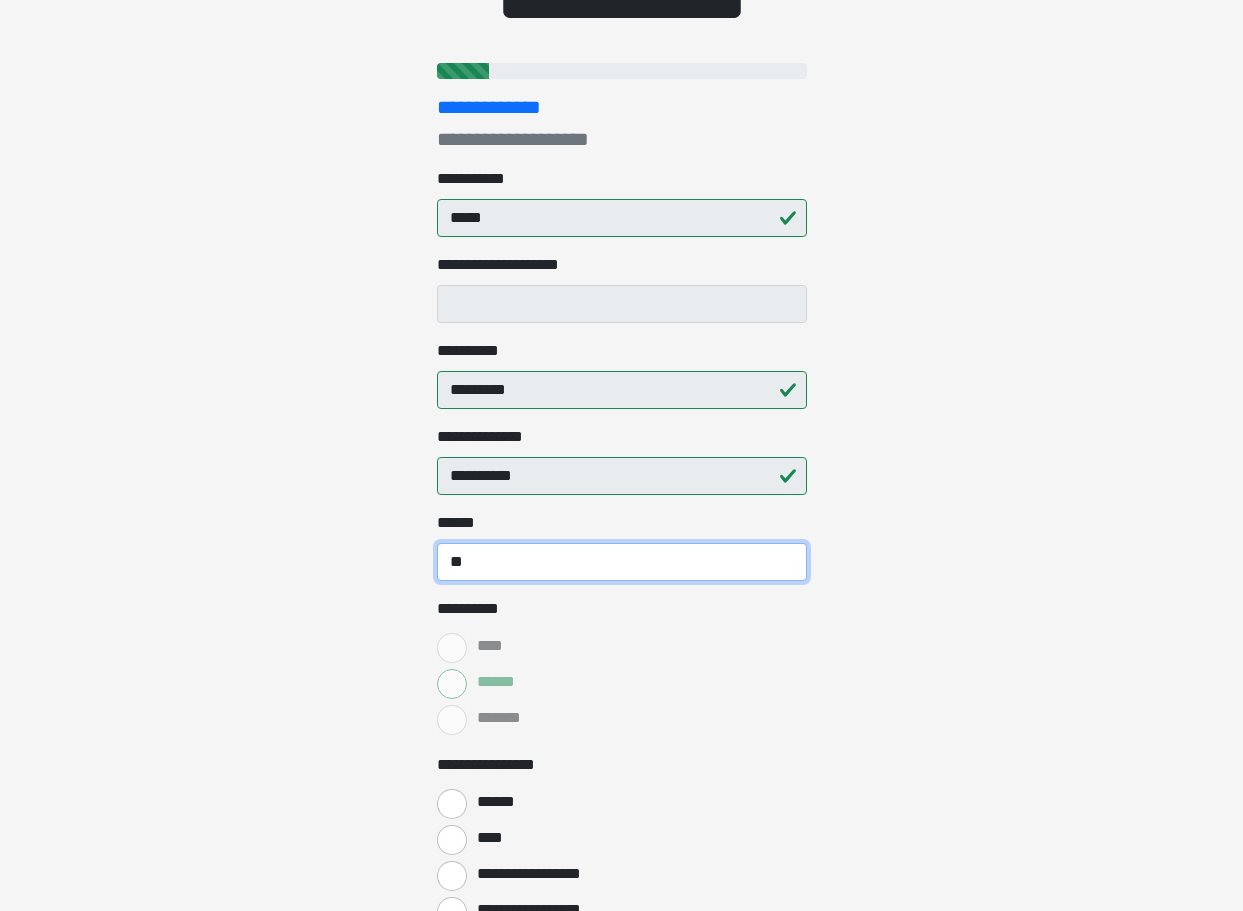 type on "**" 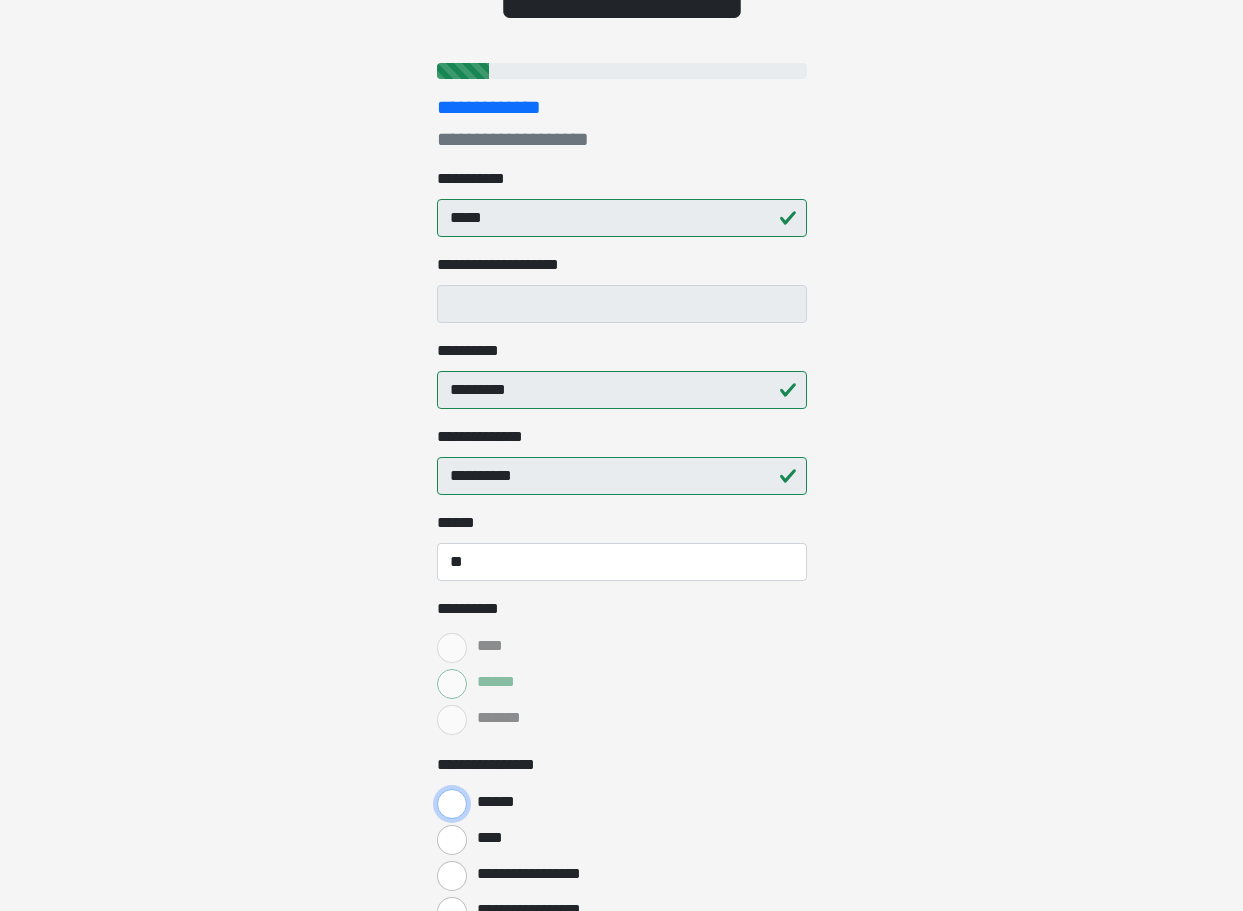 click on "******" at bounding box center (452, 804) 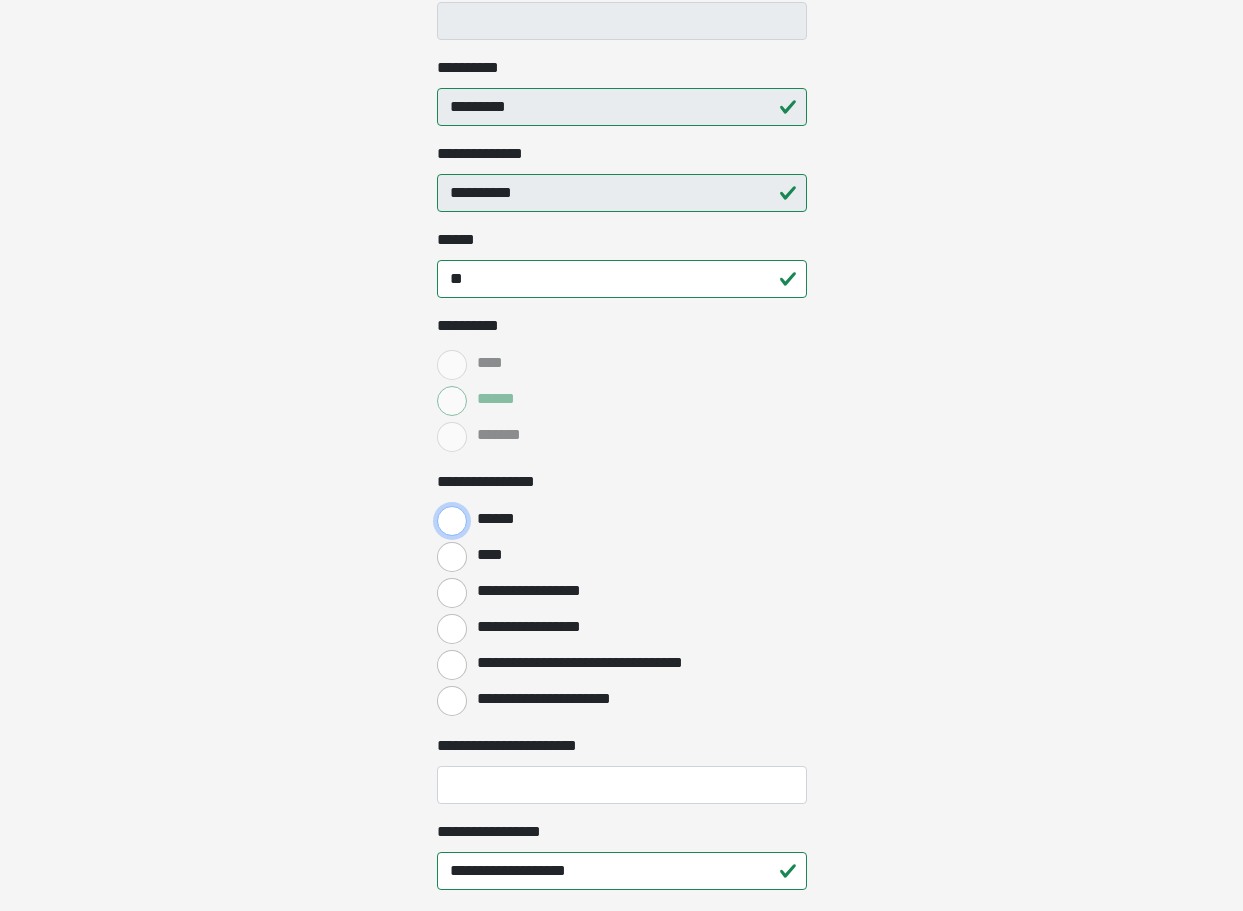 scroll, scrollTop: 500, scrollLeft: 0, axis: vertical 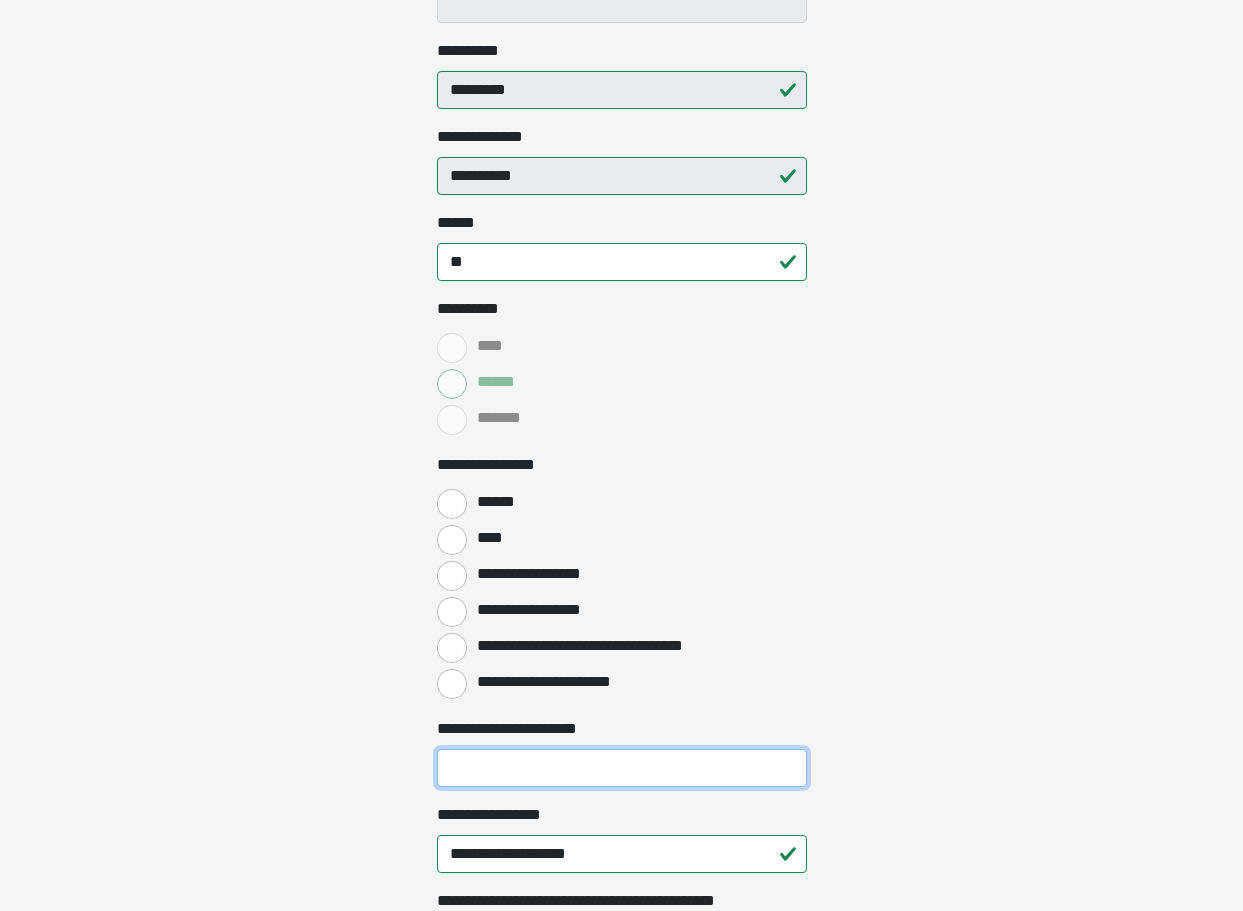 click on "**********" at bounding box center [622, 768] 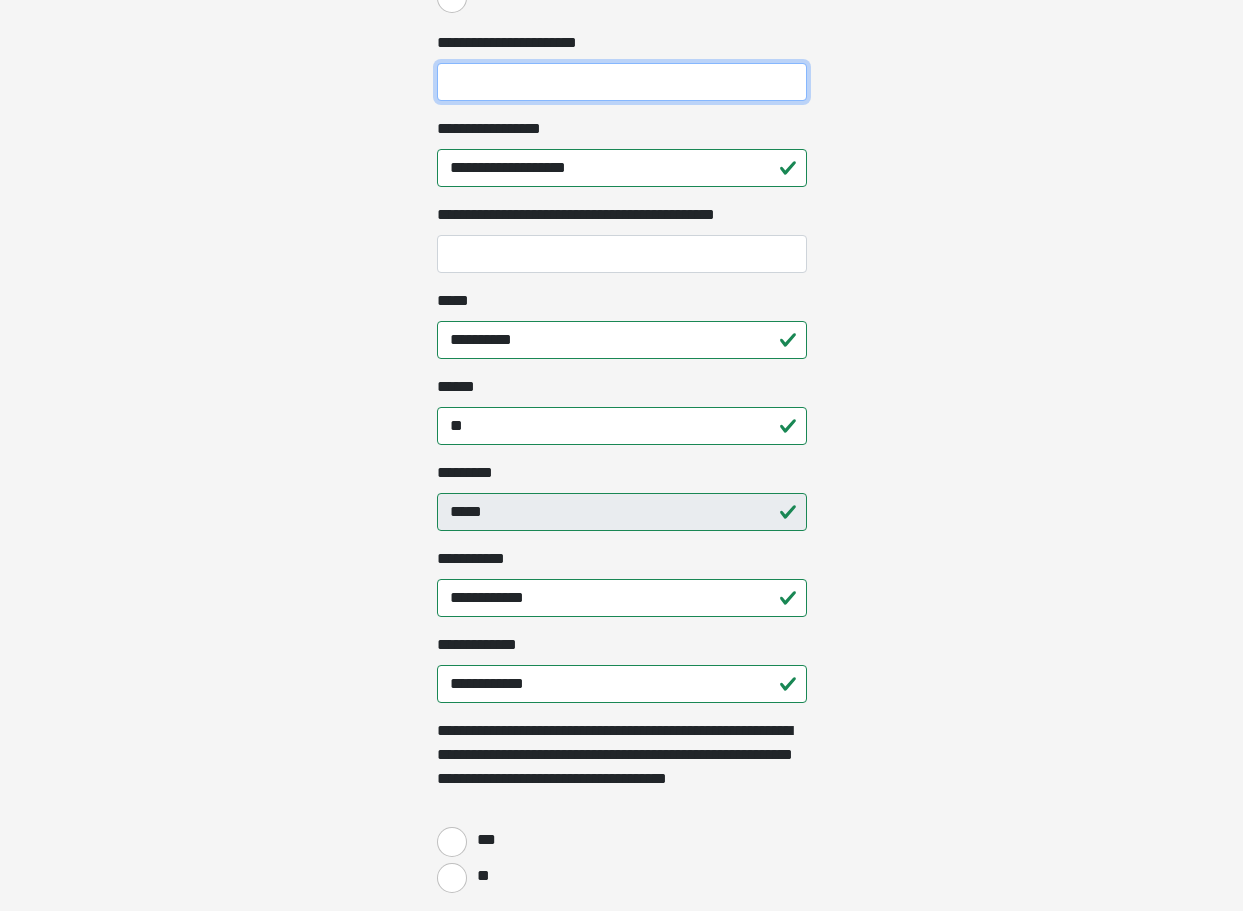 scroll, scrollTop: 1300, scrollLeft: 0, axis: vertical 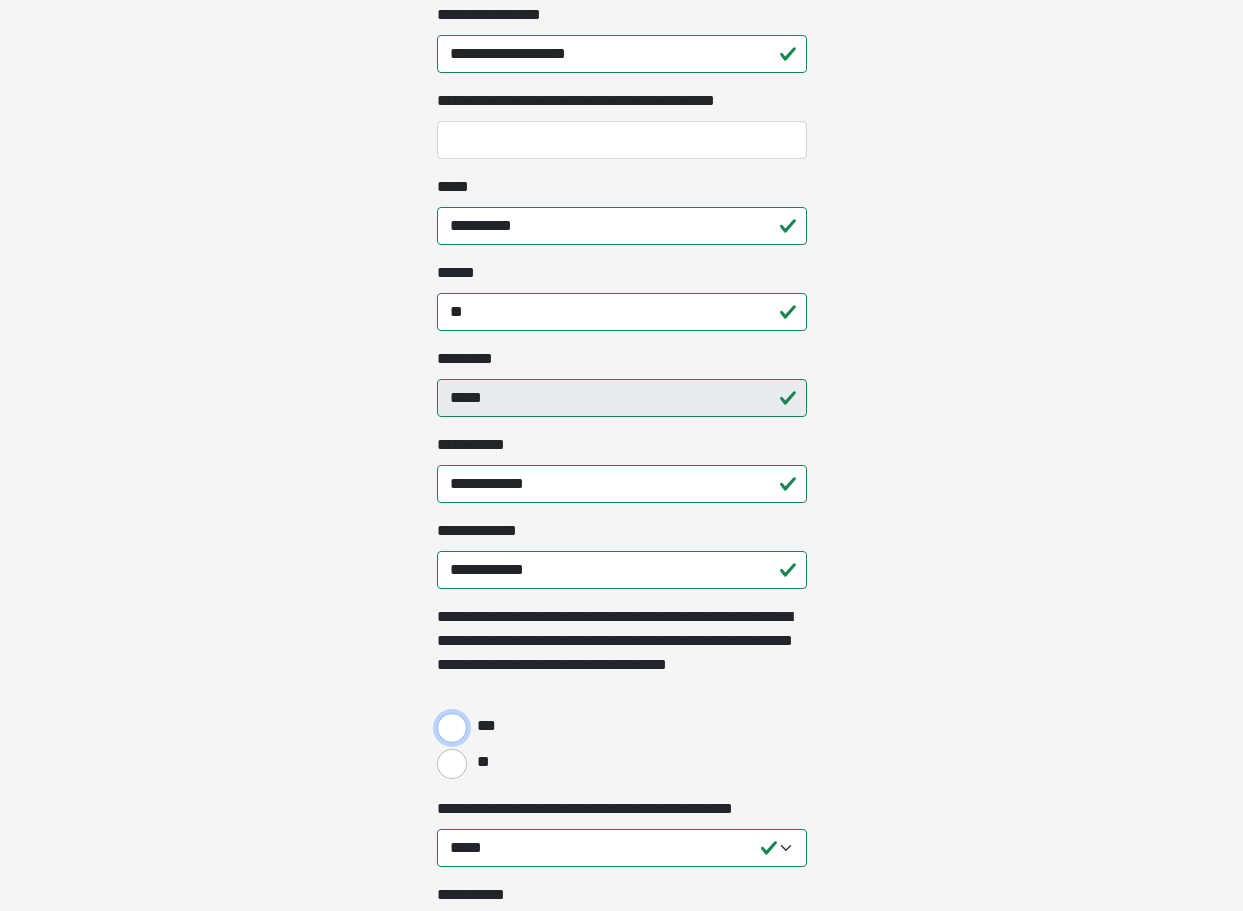 click on "***" at bounding box center [452, 728] 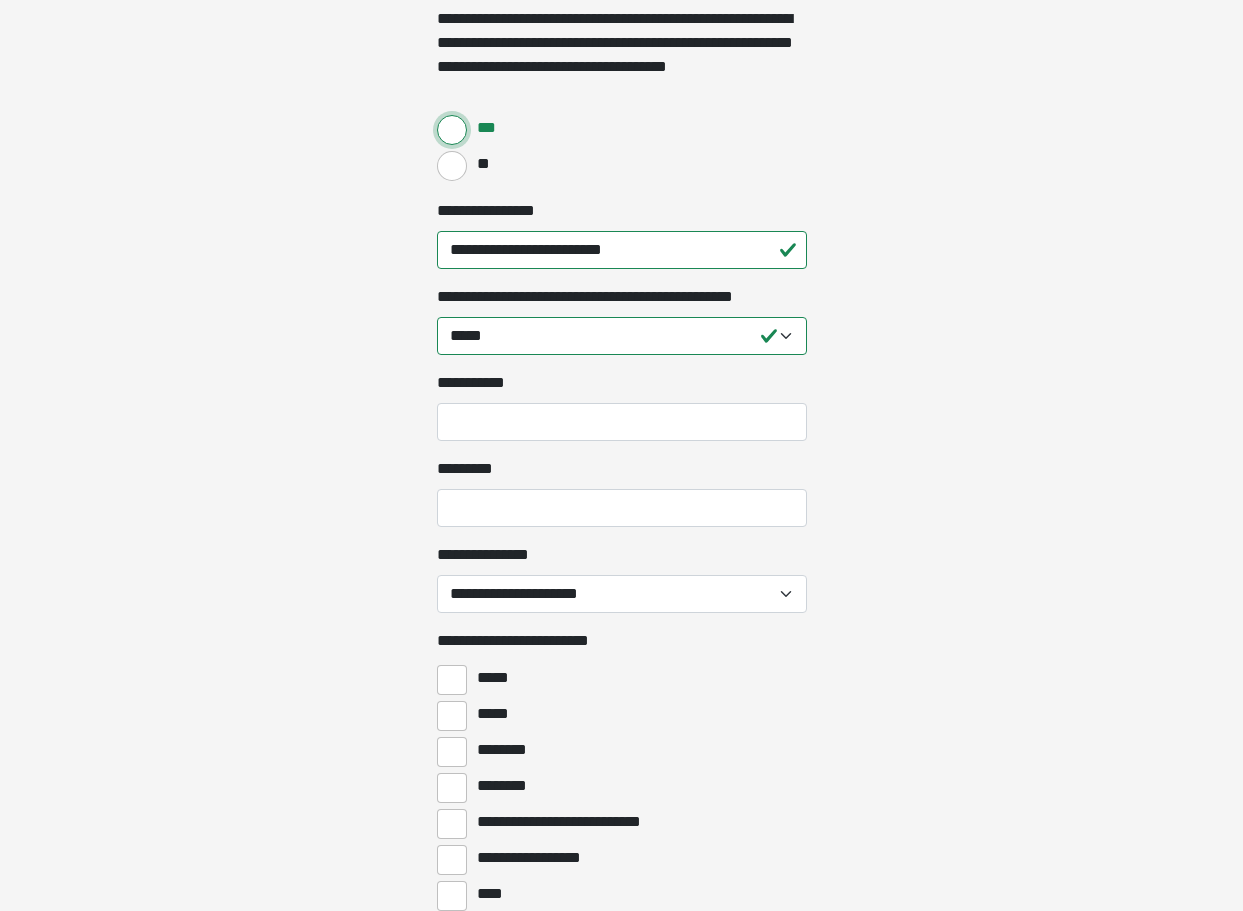 scroll, scrollTop: 2000, scrollLeft: 0, axis: vertical 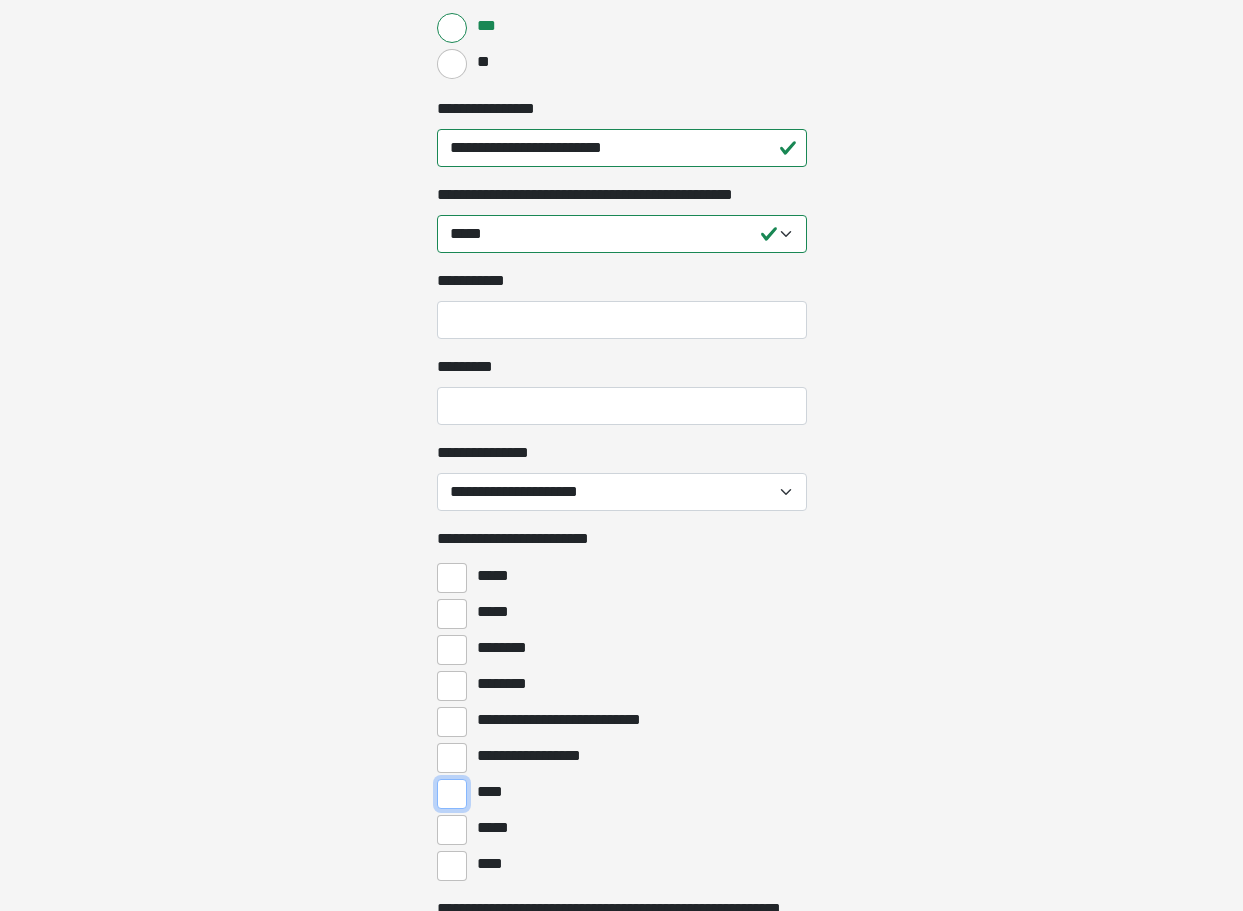 click on "****" at bounding box center (452, 794) 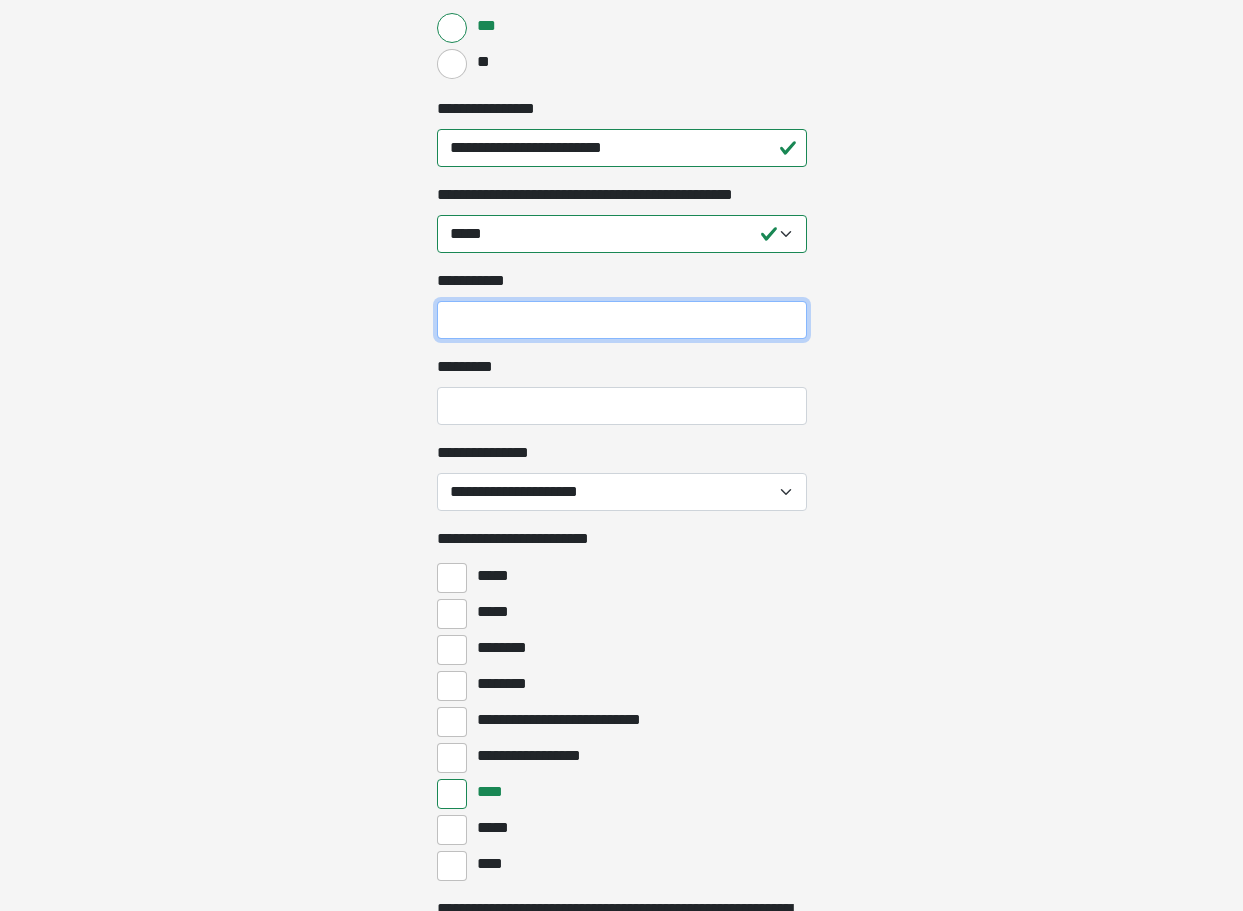 click on "**********" at bounding box center [622, 320] 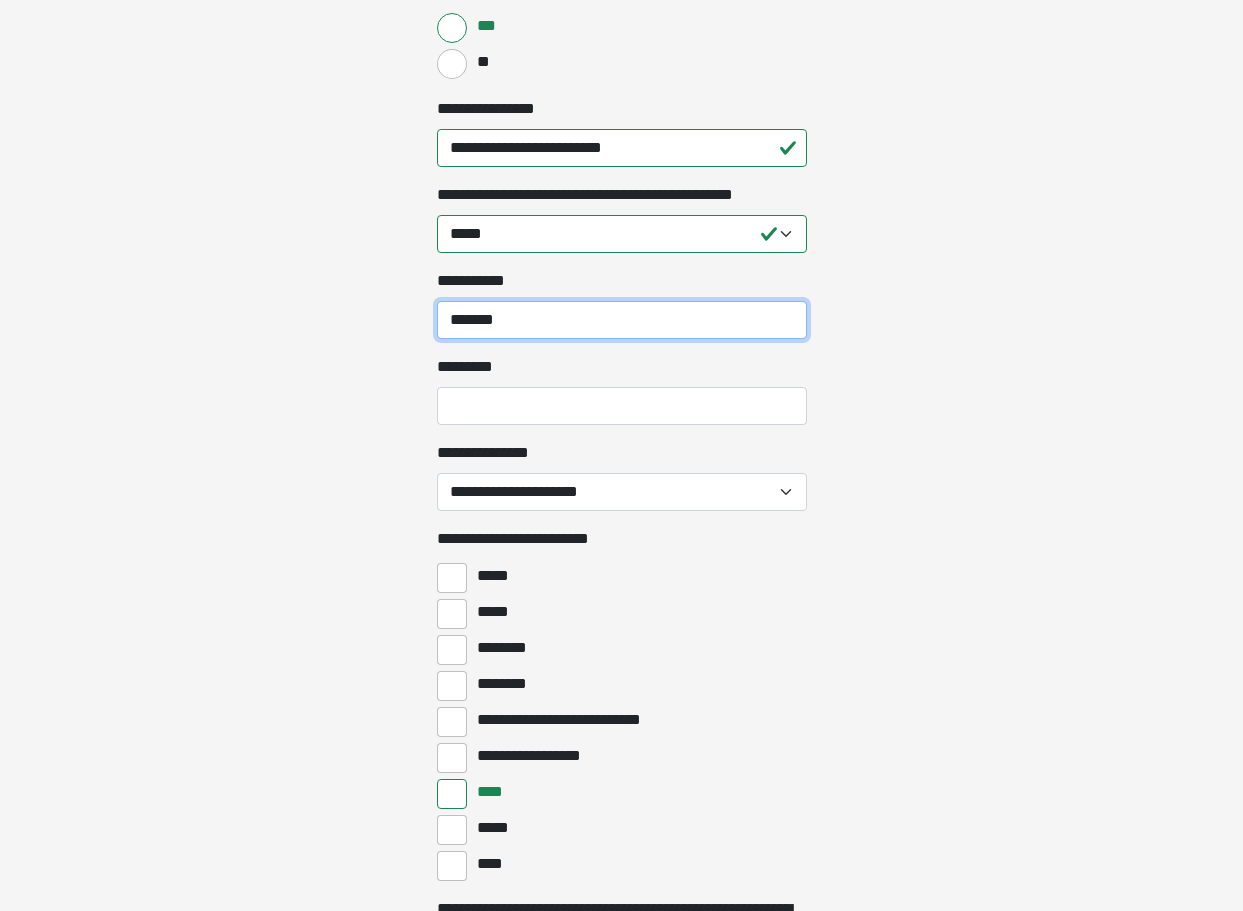type on "*******" 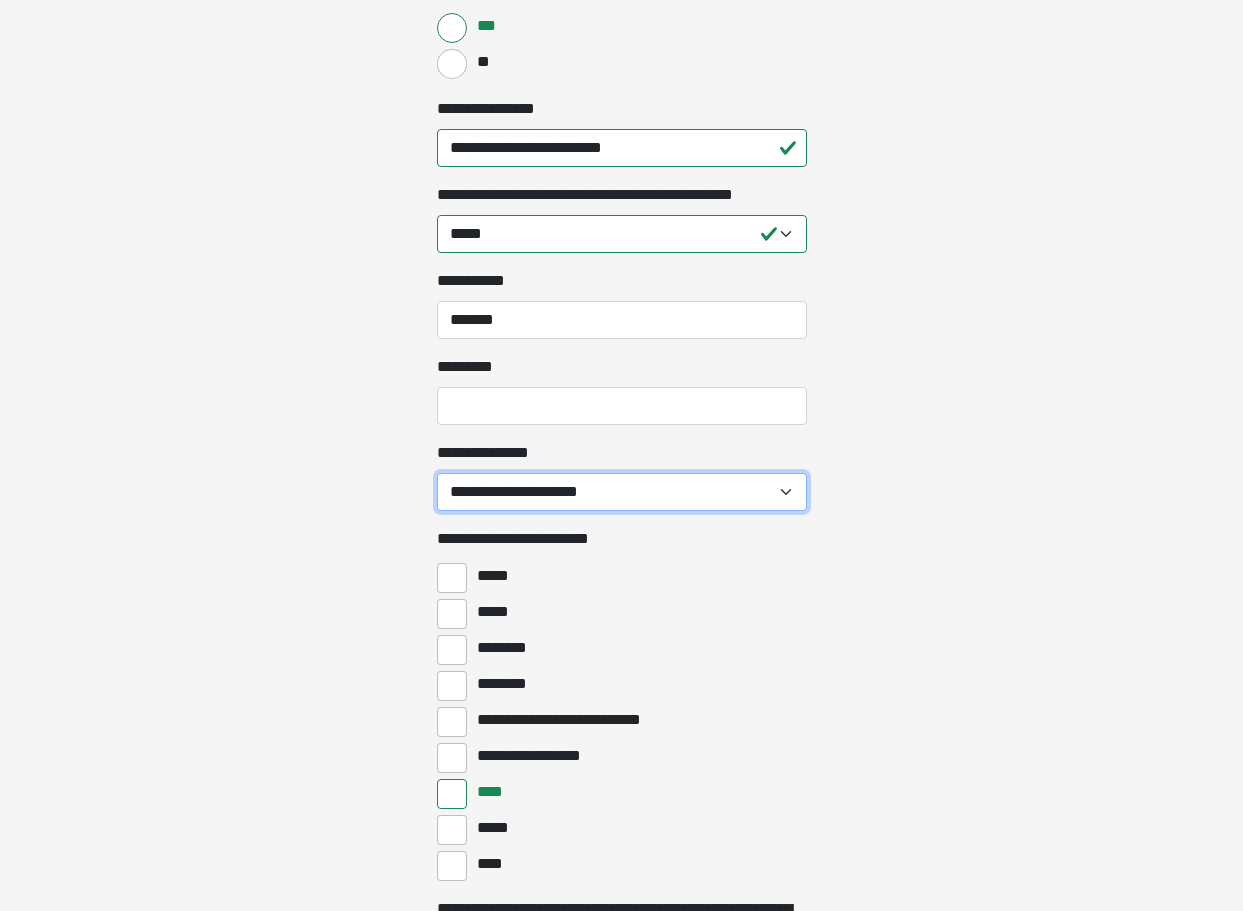 click on "**********" at bounding box center [622, 492] 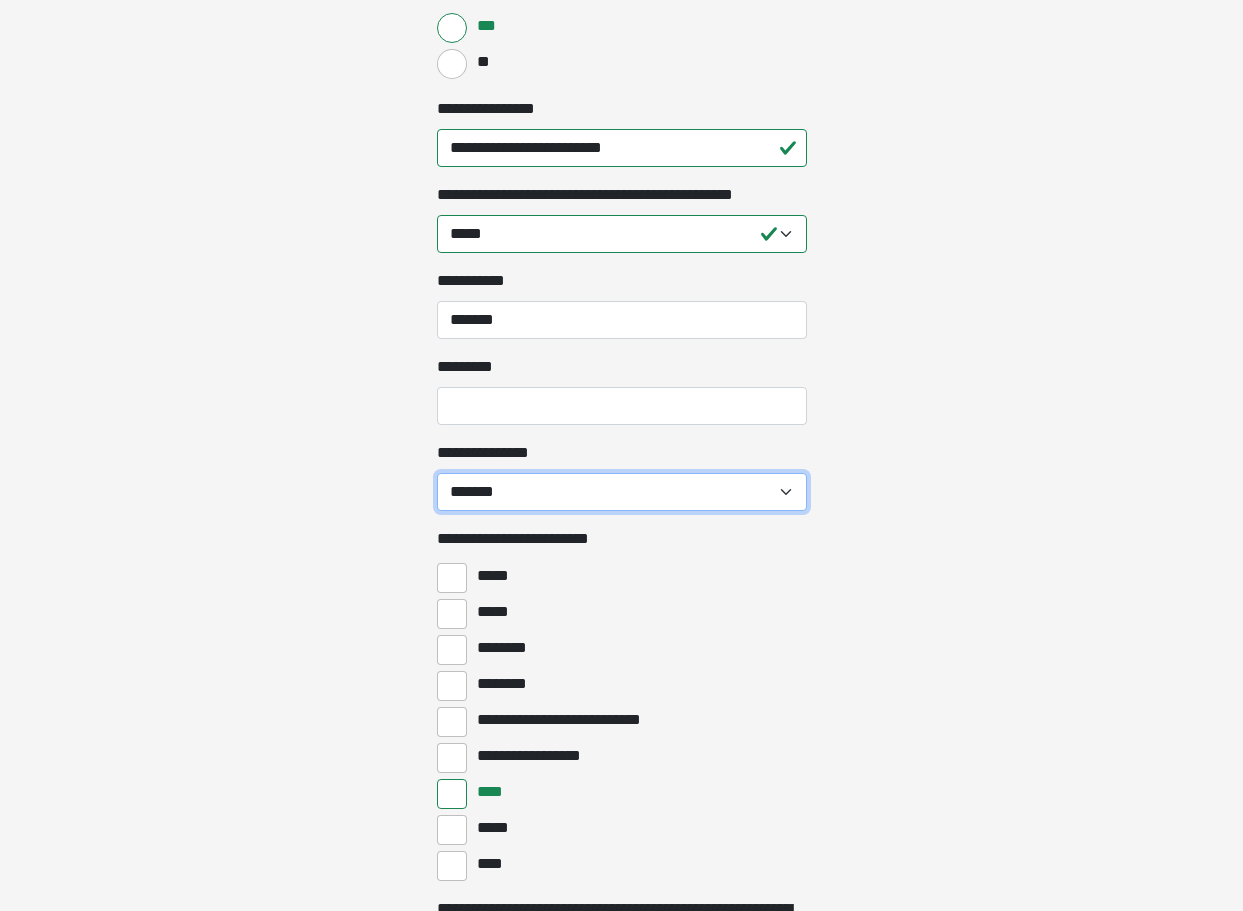 click on "**********" at bounding box center (622, 492) 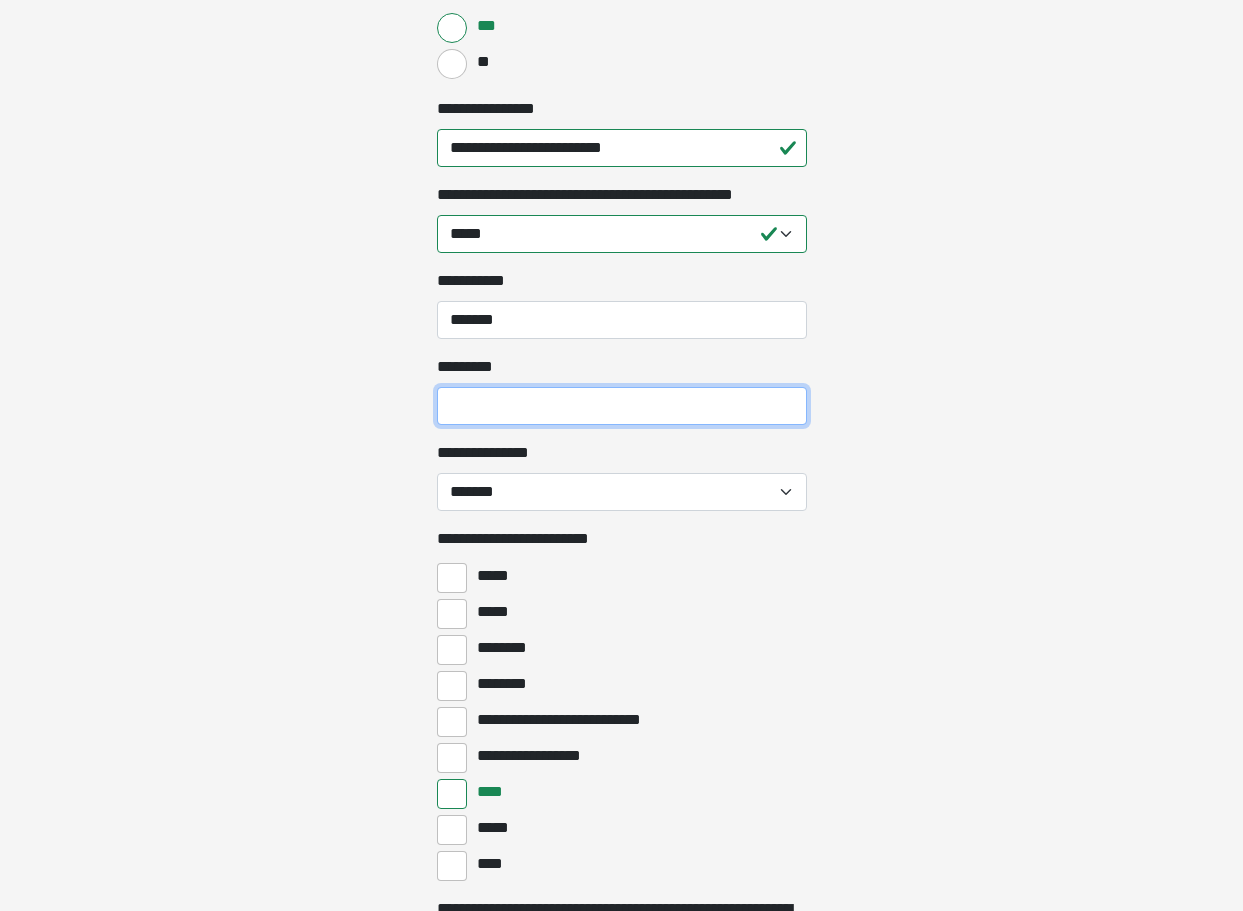 click on "*********" at bounding box center (622, 406) 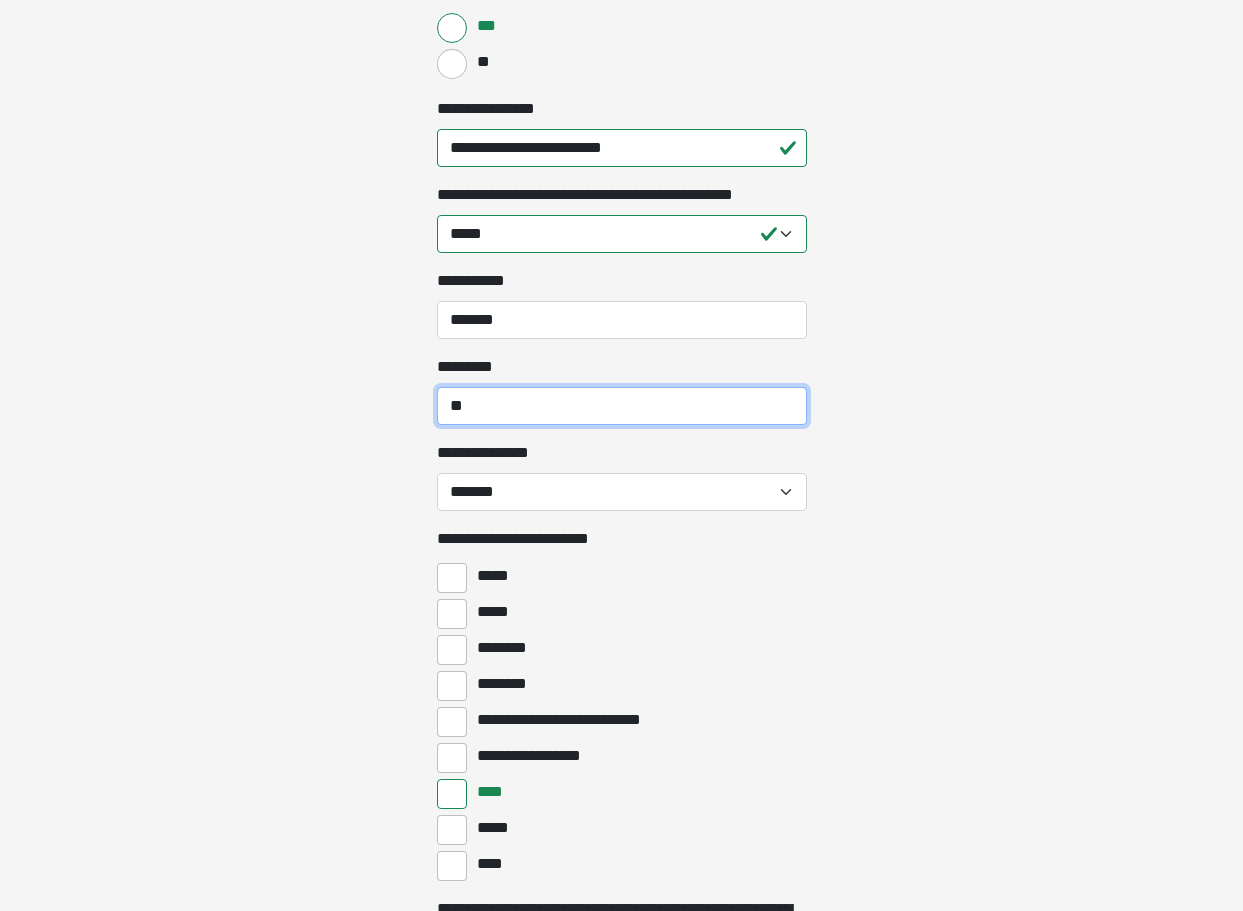 click on "**" at bounding box center [622, 406] 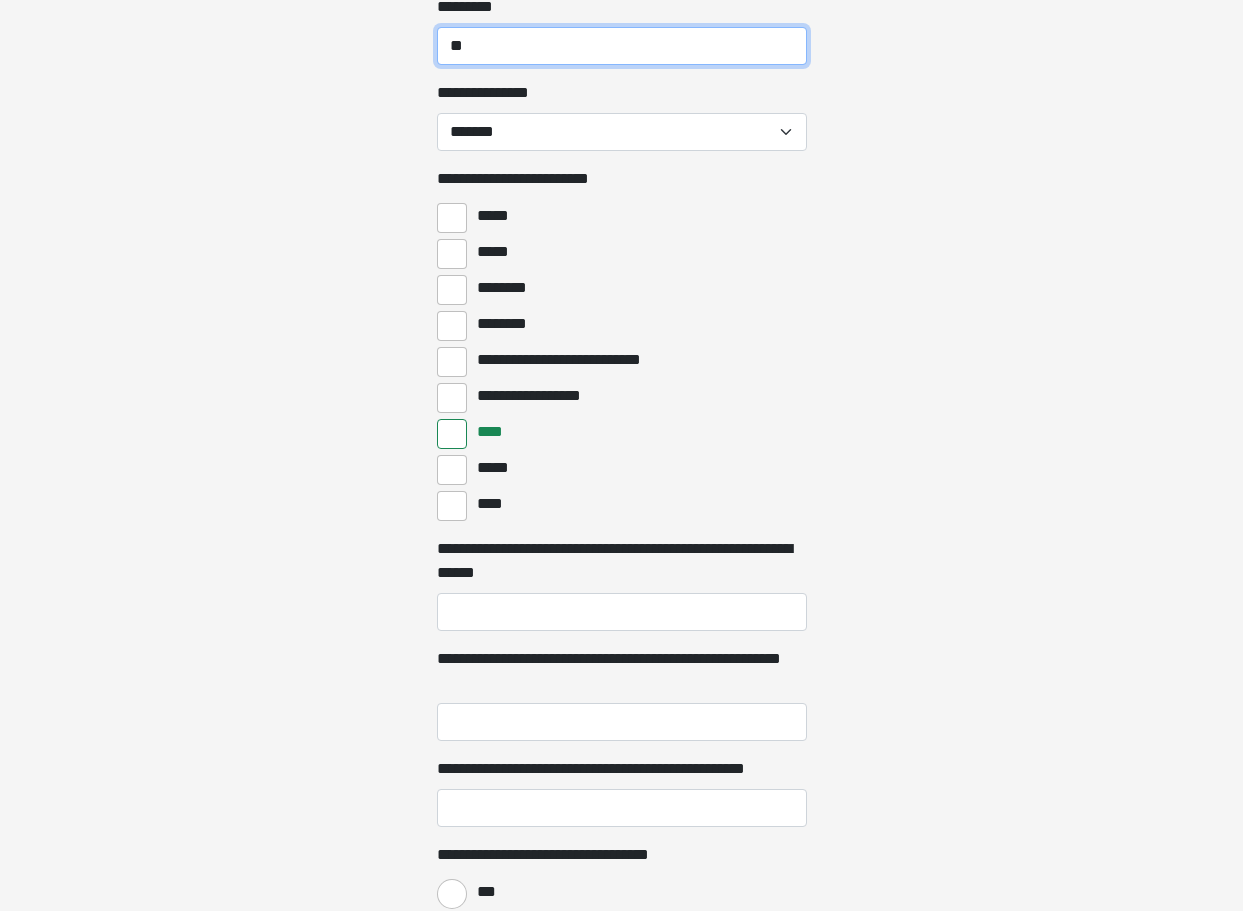 scroll, scrollTop: 2600, scrollLeft: 0, axis: vertical 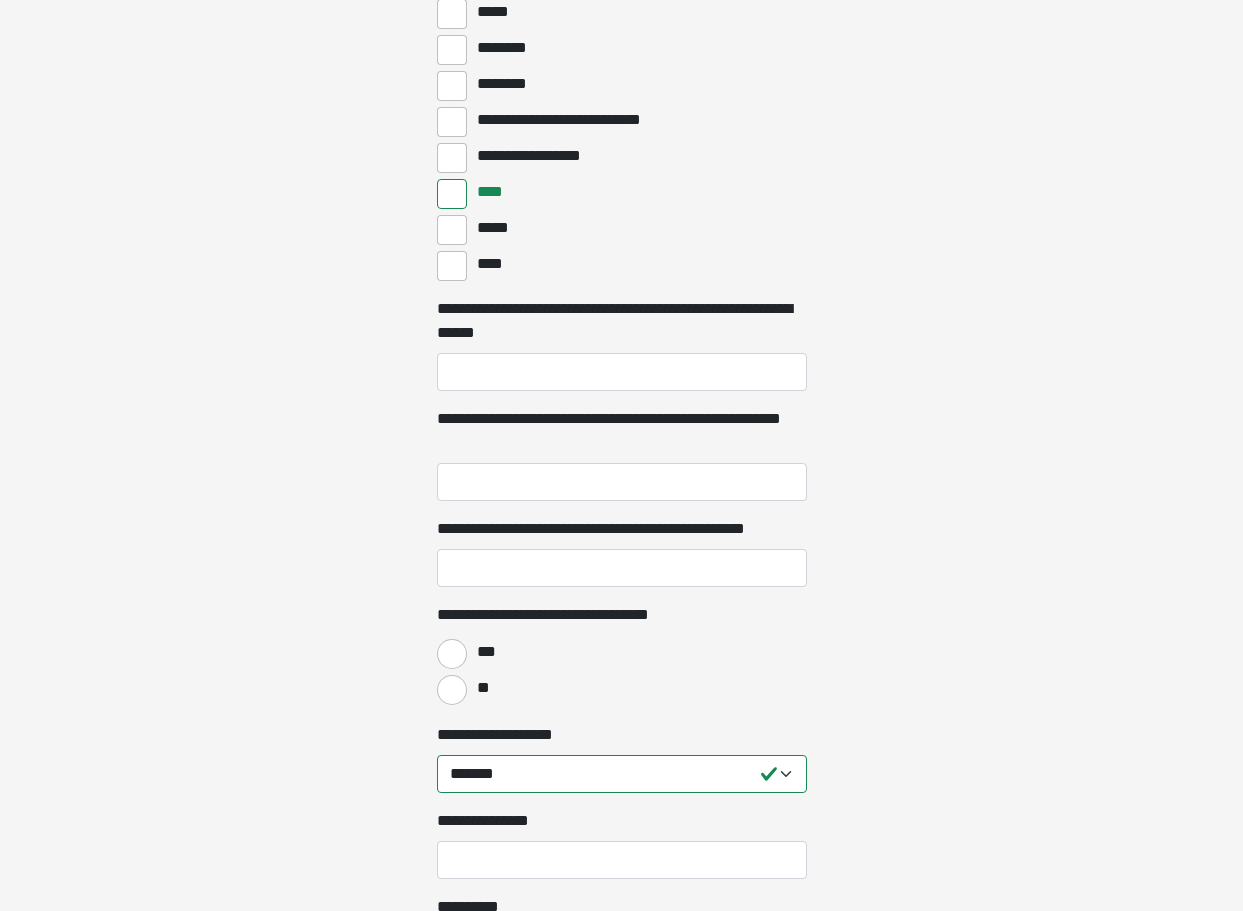 type on "**" 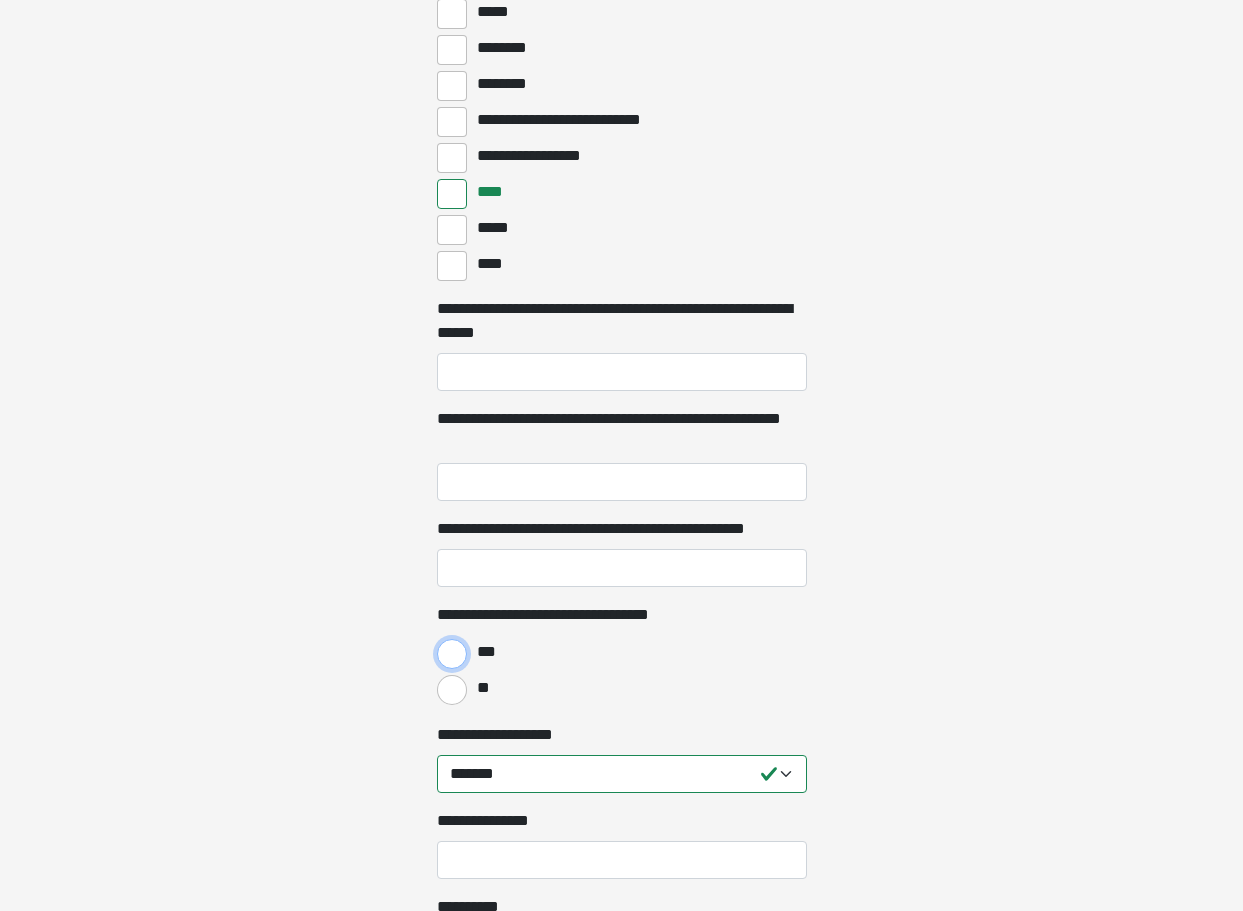 click on "***" at bounding box center (452, 654) 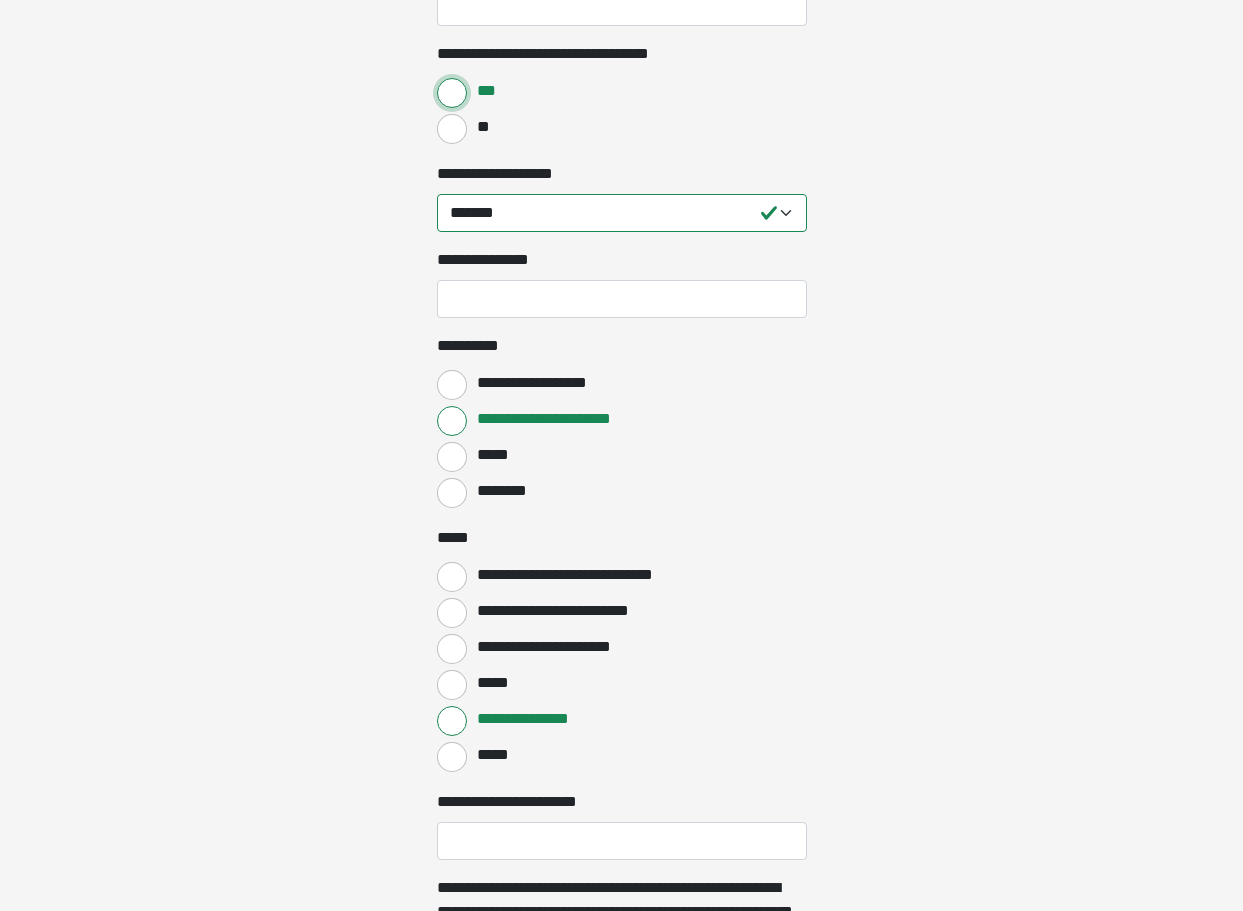 scroll, scrollTop: 3400, scrollLeft: 0, axis: vertical 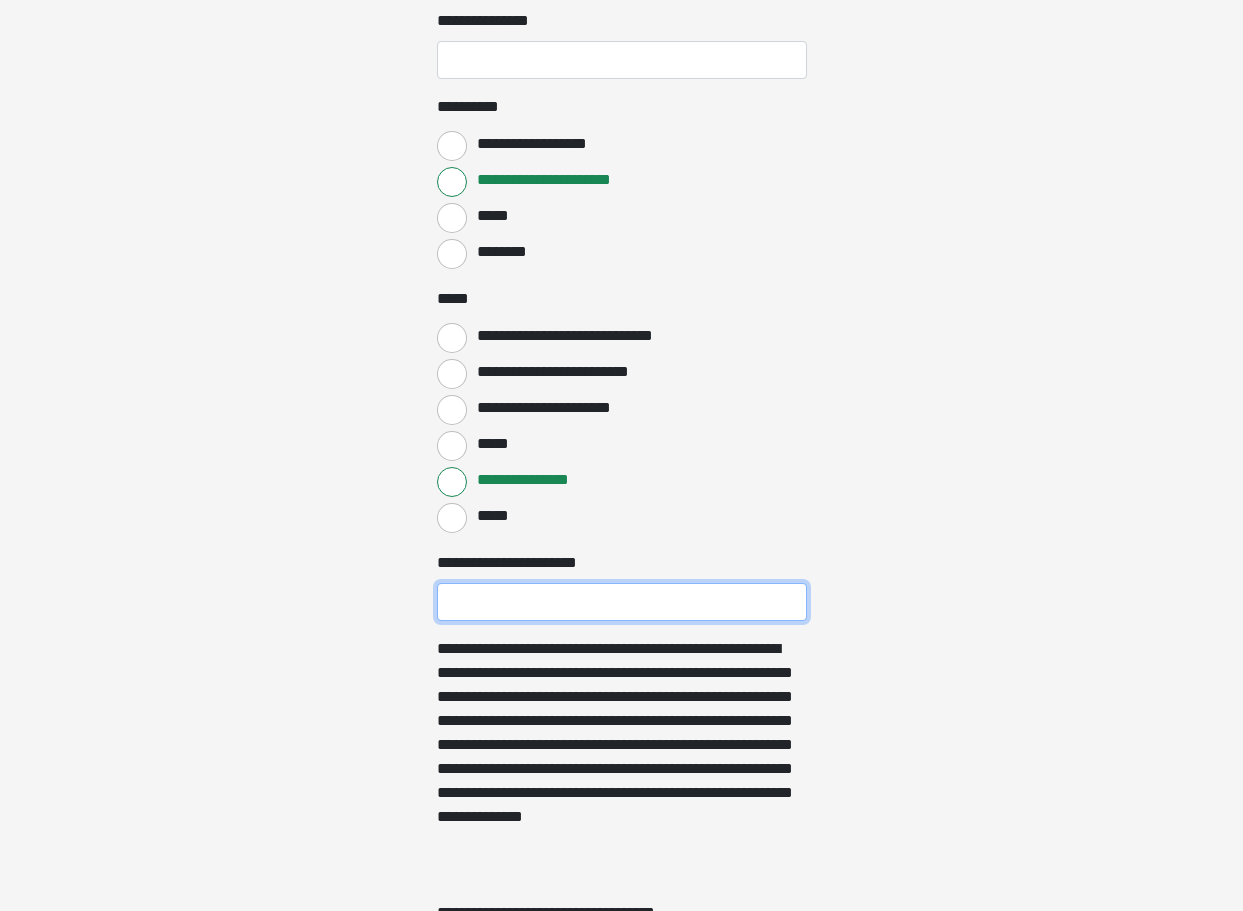 click on "**********" at bounding box center (622, 602) 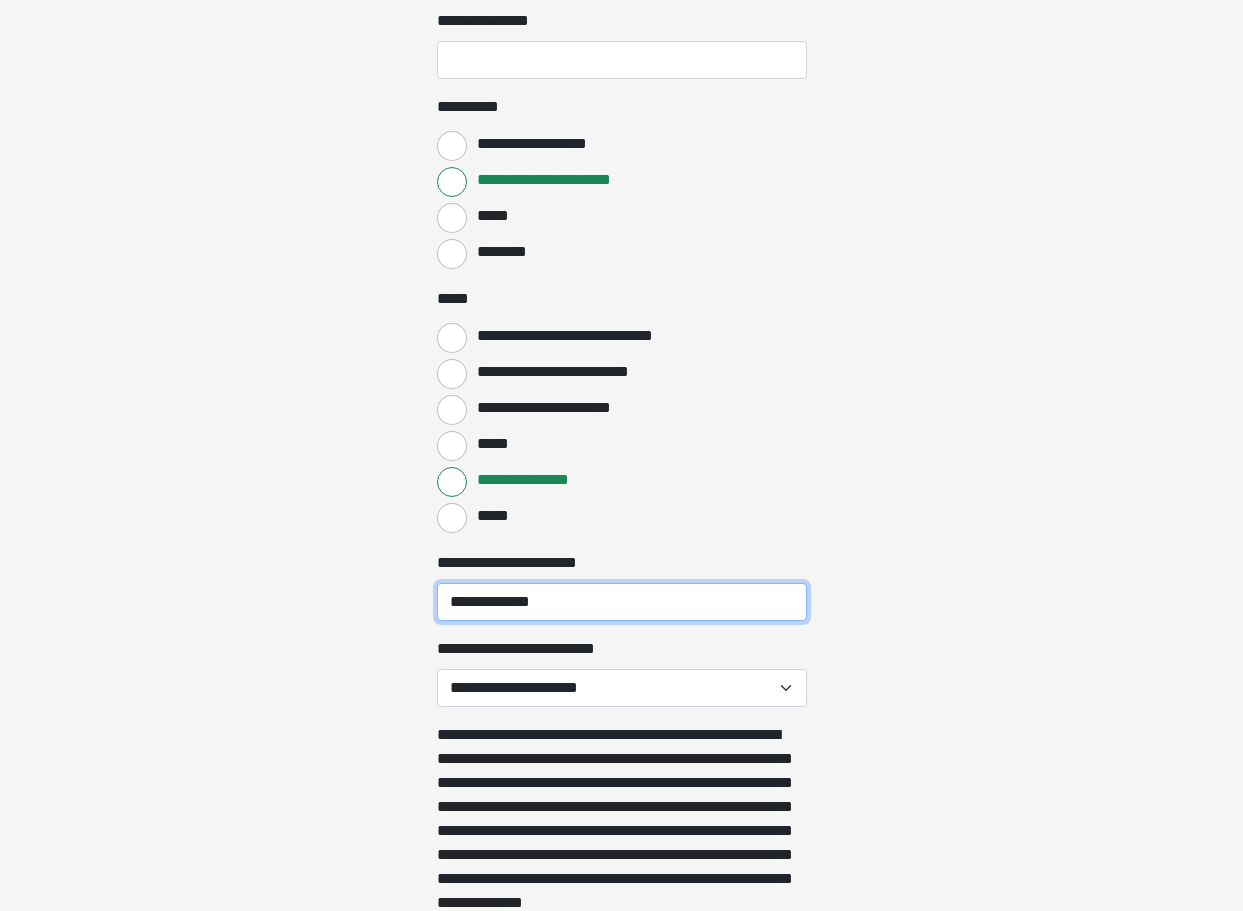type on "**********" 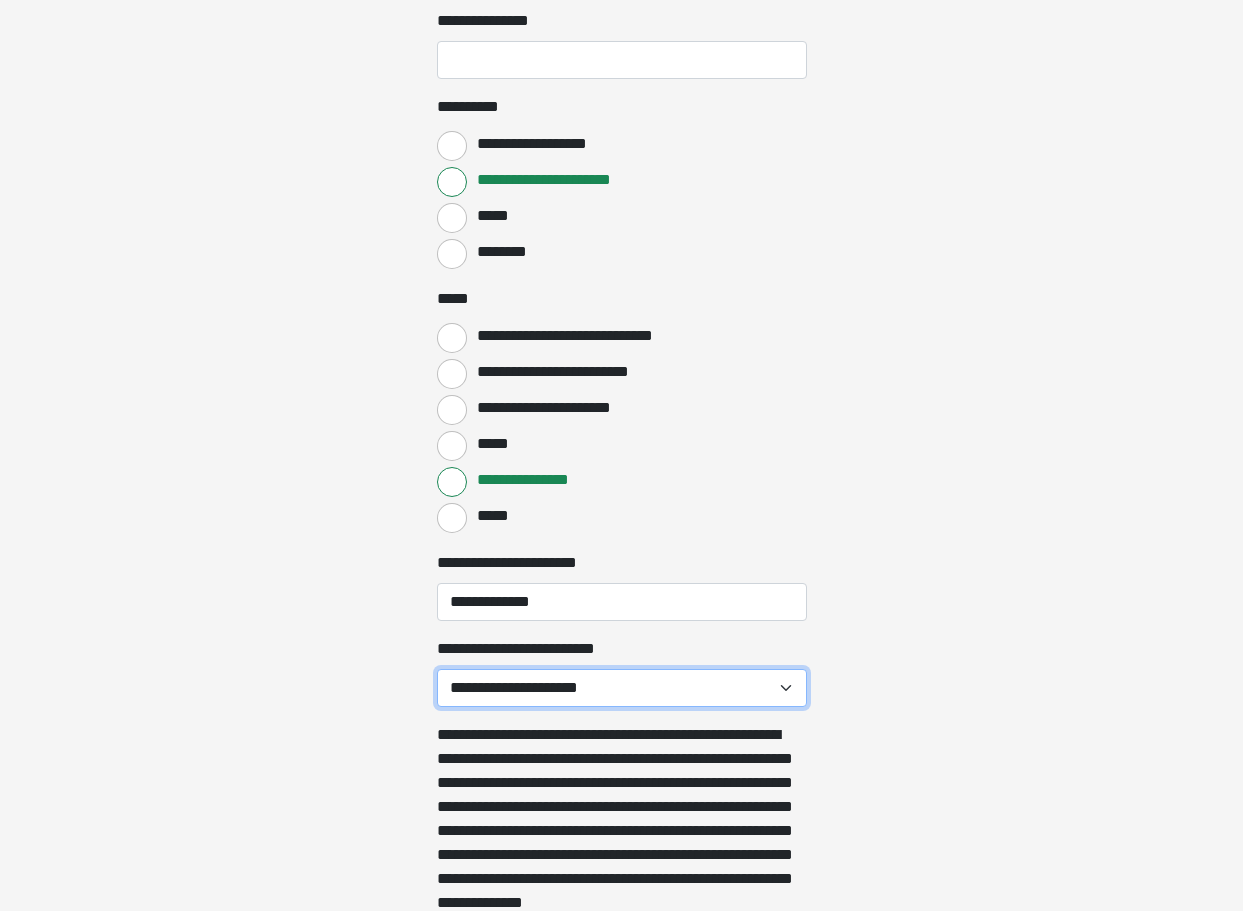 click on "**********" at bounding box center [622, 688] 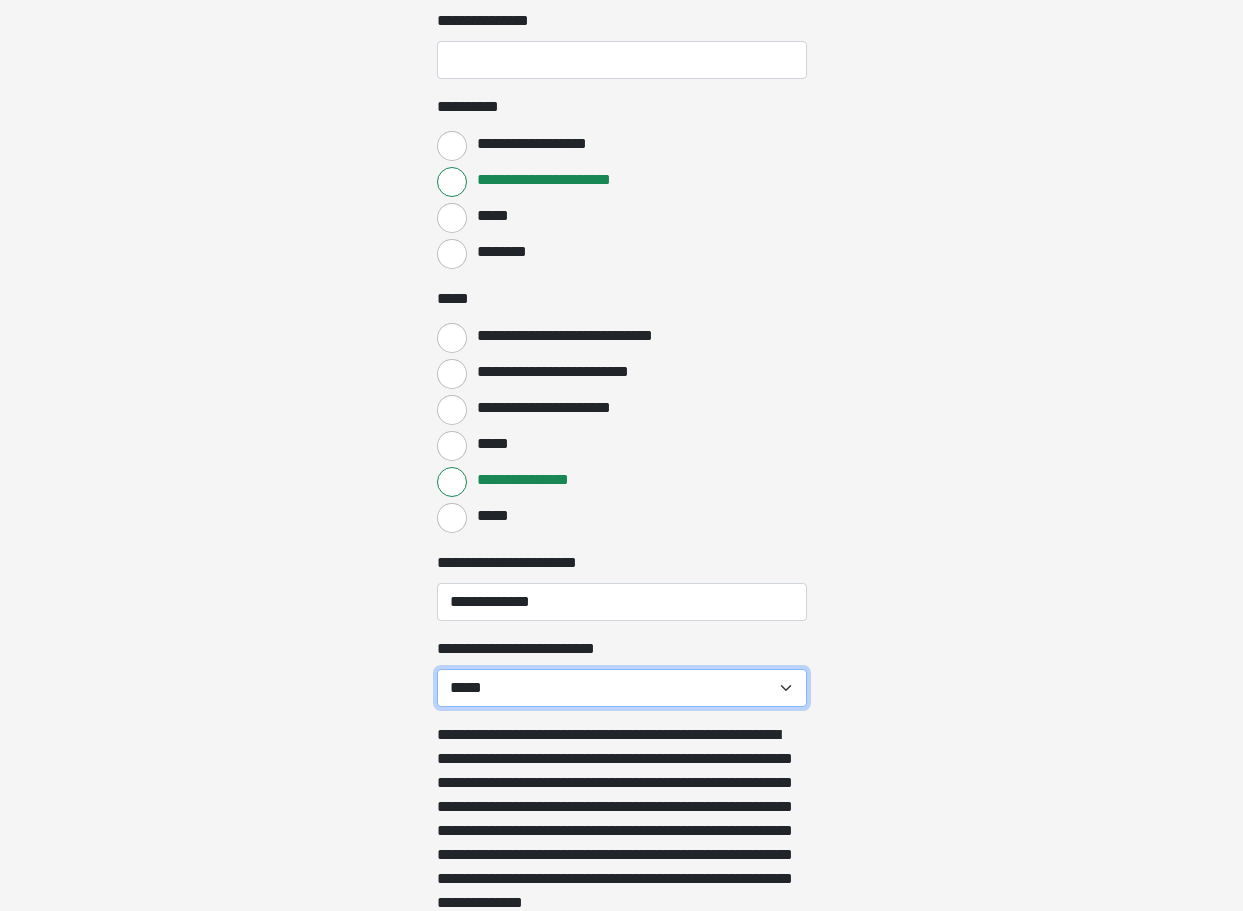 click on "**********" at bounding box center (622, 688) 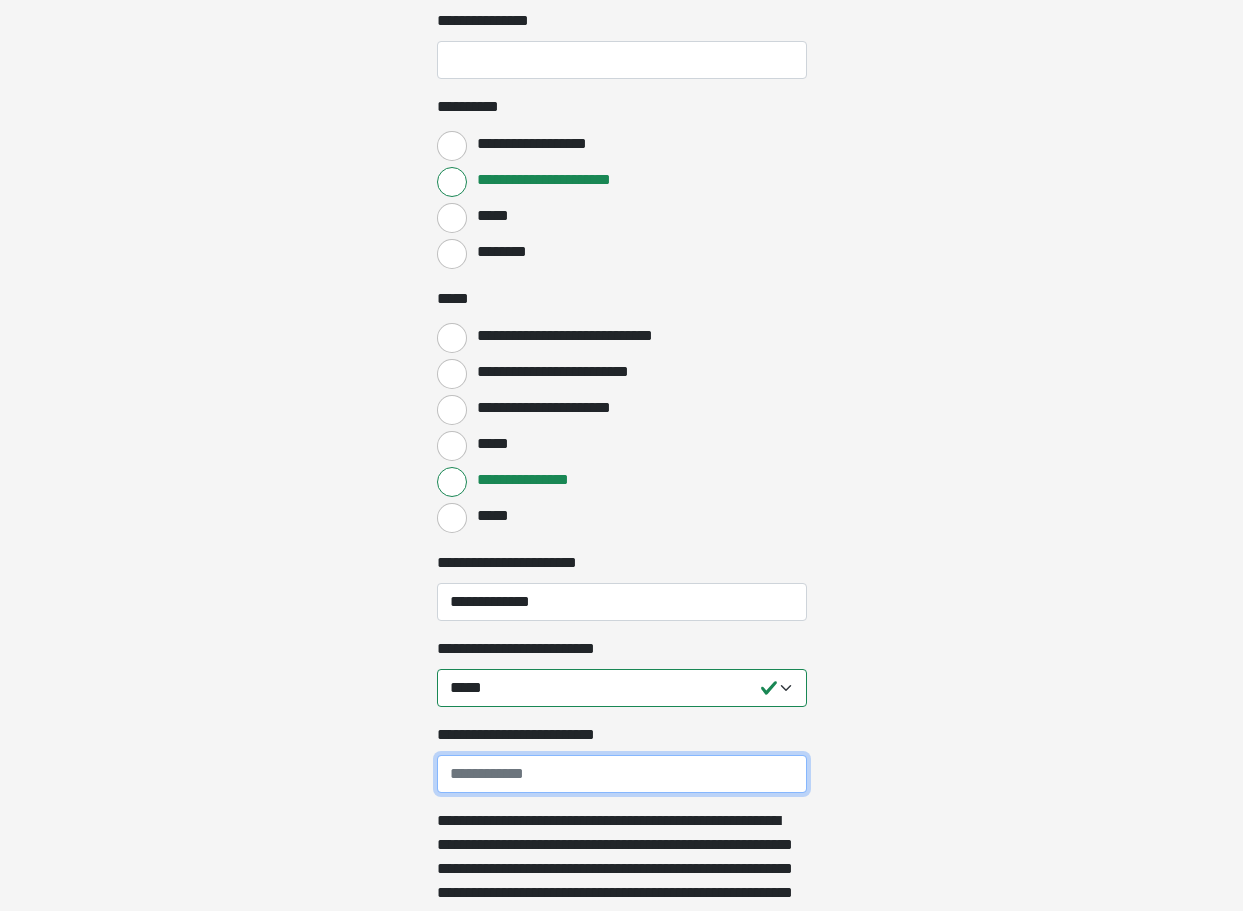 drag, startPoint x: 562, startPoint y: 776, endPoint x: 403, endPoint y: 762, distance: 159.61516 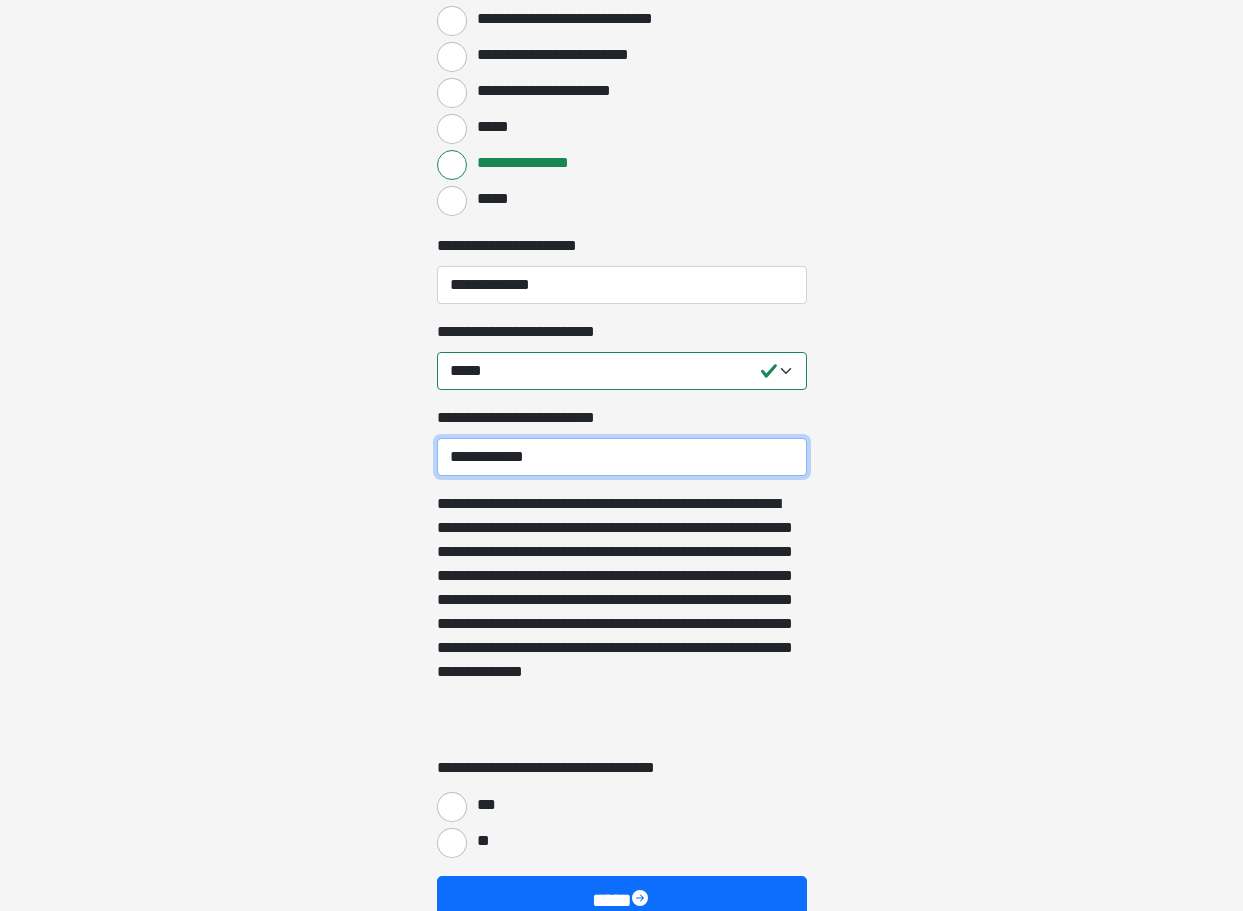 scroll, scrollTop: 3833, scrollLeft: 0, axis: vertical 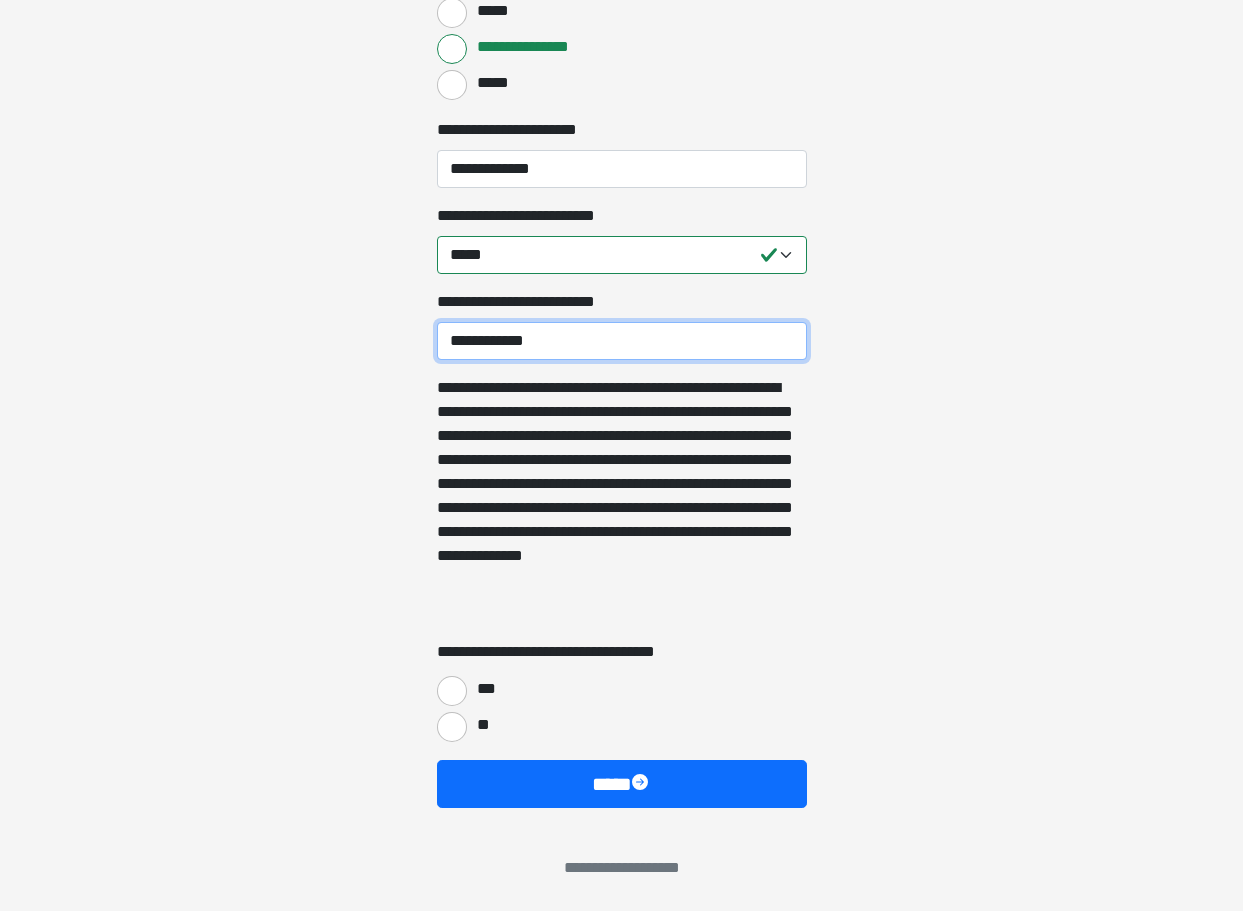 type on "**********" 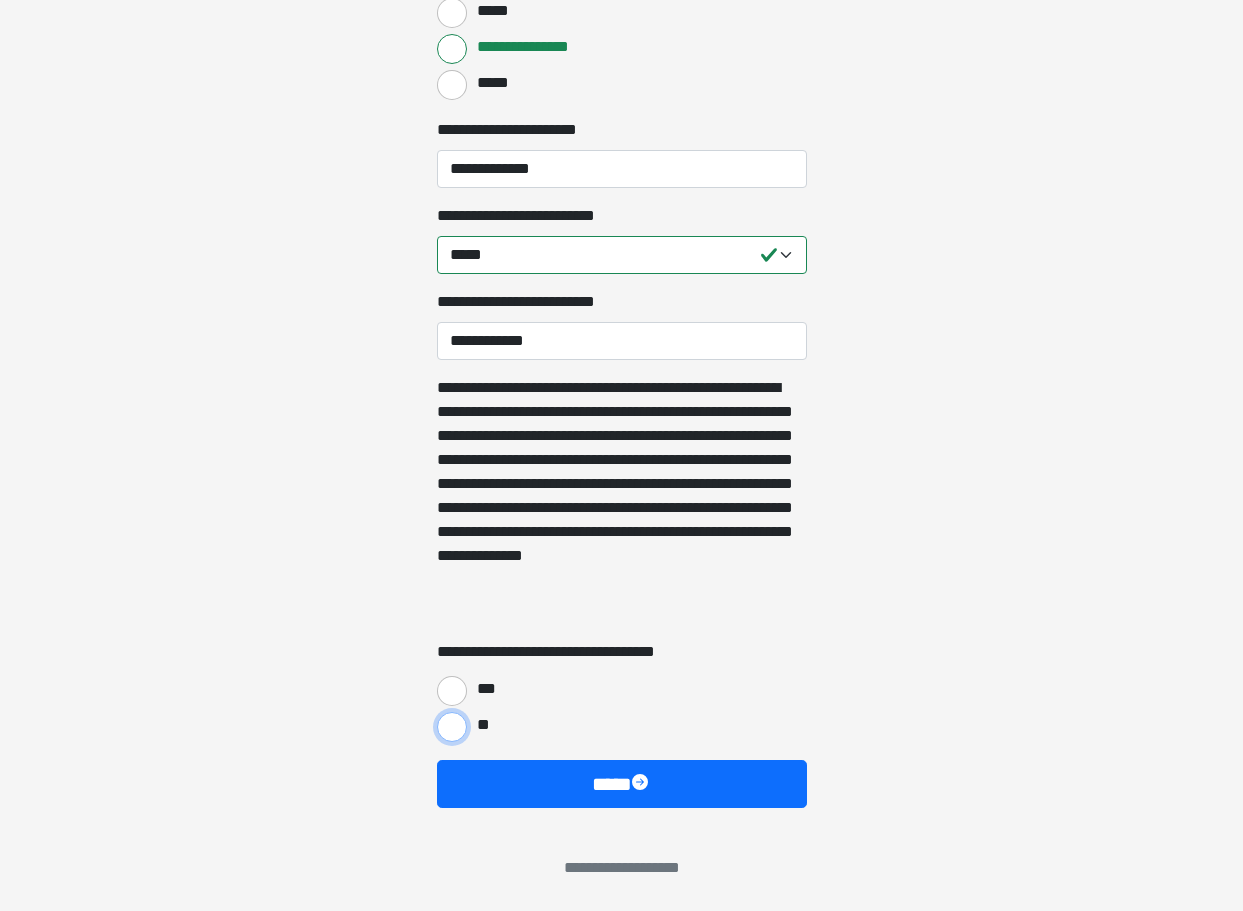 click on "**" at bounding box center [452, 727] 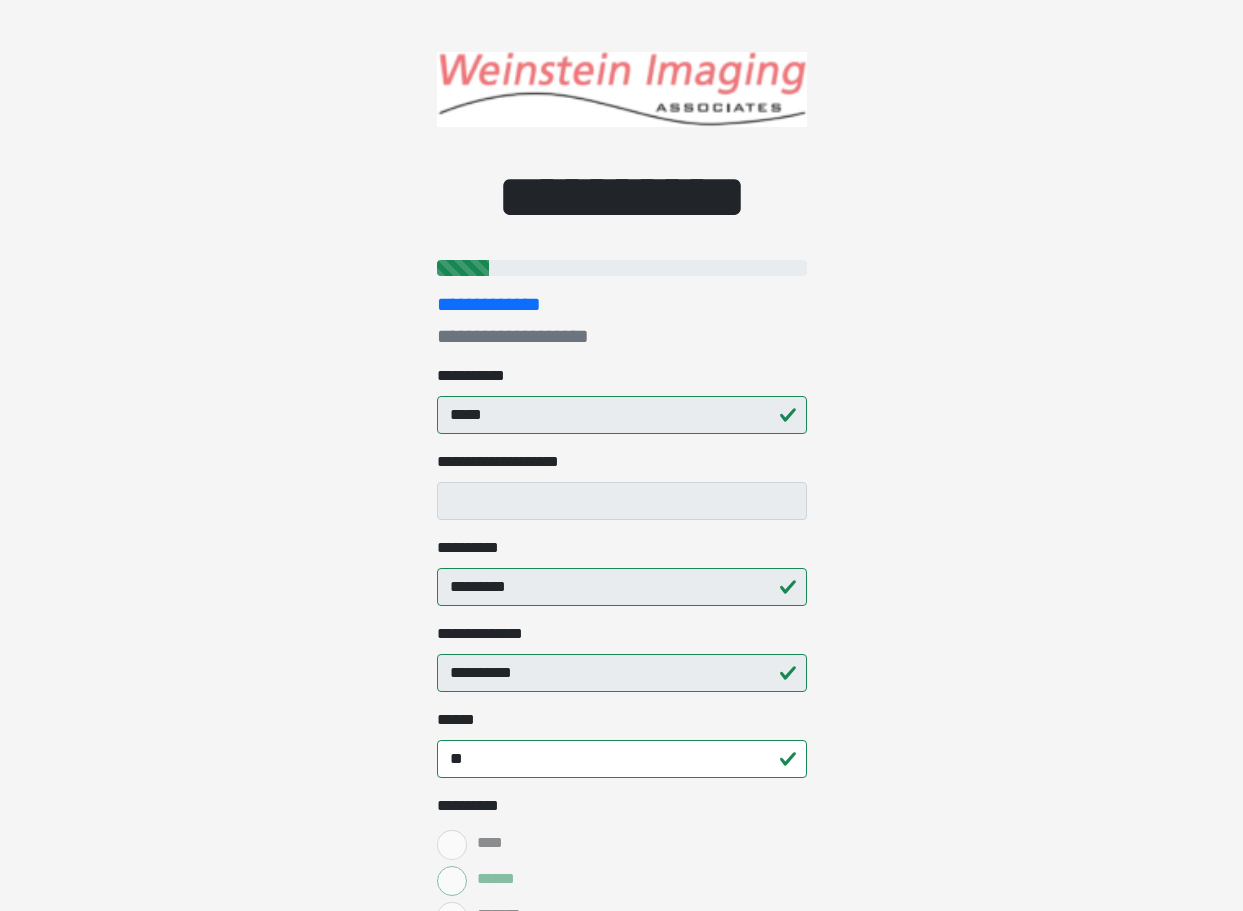 scroll, scrollTop: 0, scrollLeft: 0, axis: both 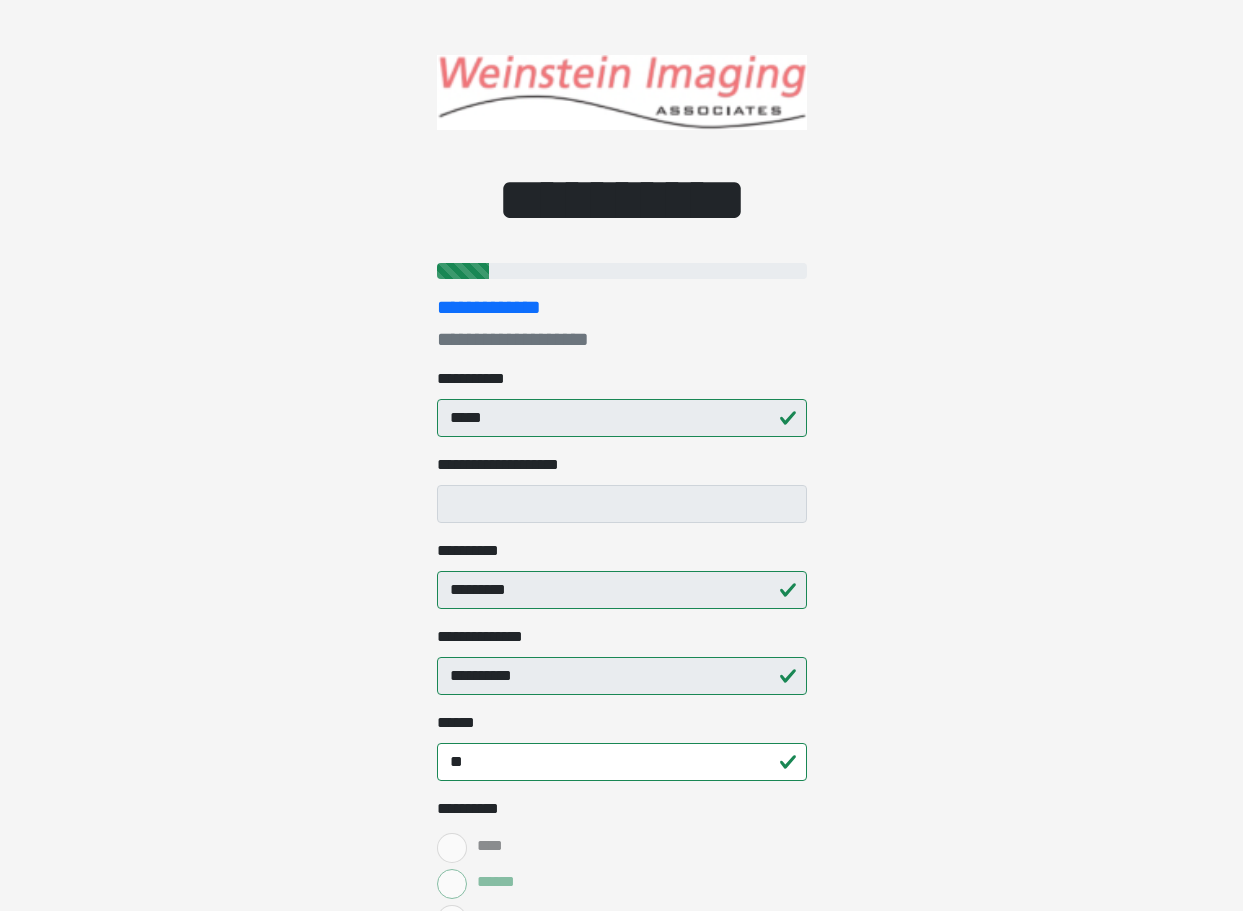 drag, startPoint x: 1242, startPoint y: 188, endPoint x: 898, endPoint y: 38, distance: 375.28122 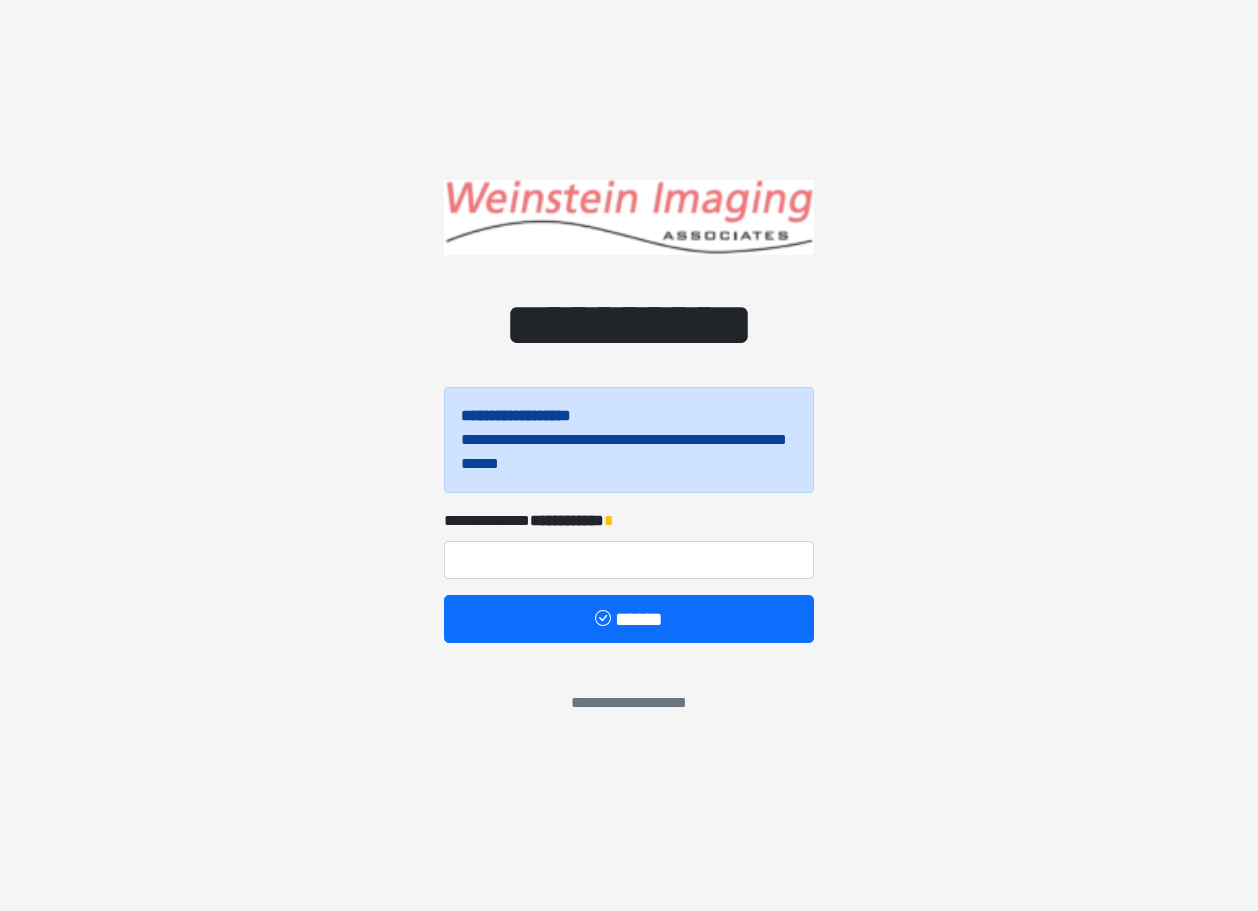 scroll, scrollTop: 0, scrollLeft: 0, axis: both 